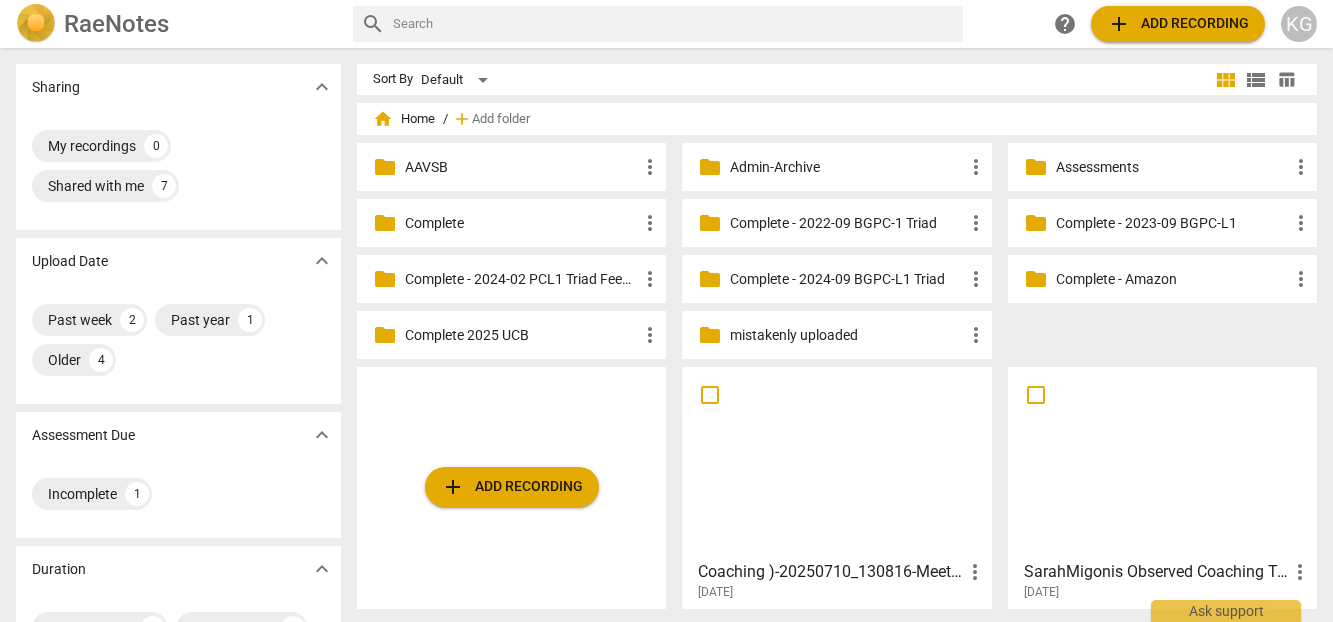 scroll, scrollTop: 0, scrollLeft: 0, axis: both 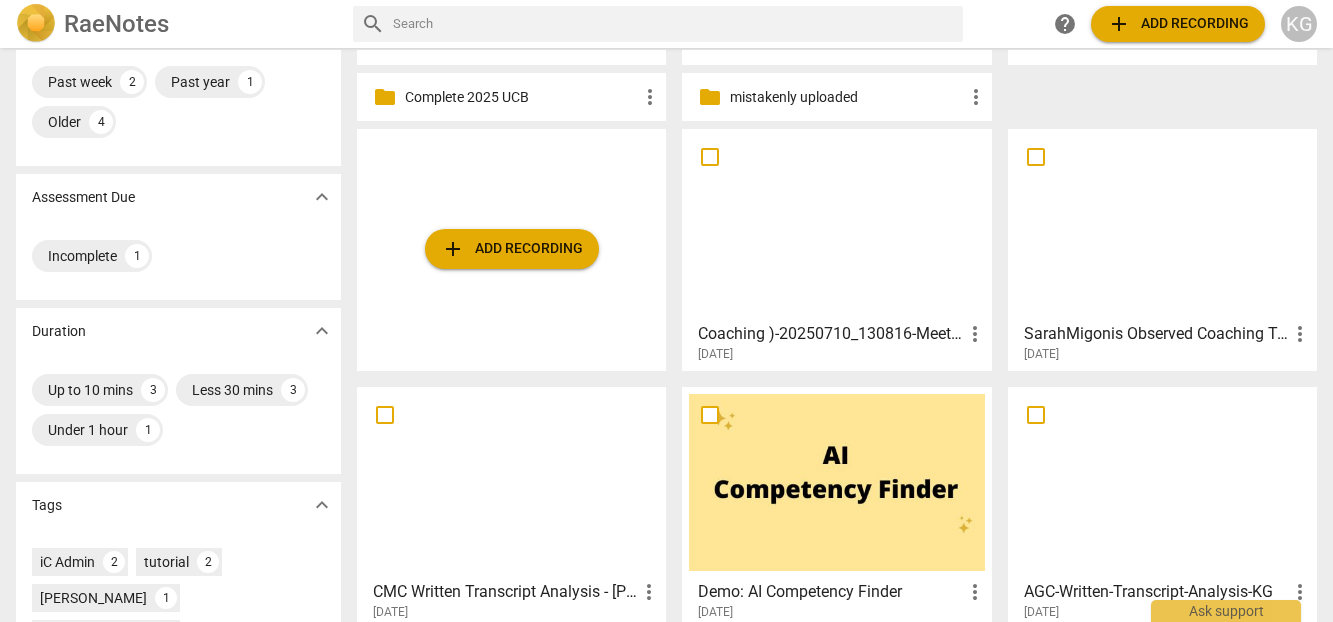 click on "Coaching )-20250710_130816-Meeting Recording" at bounding box center (830, 334) 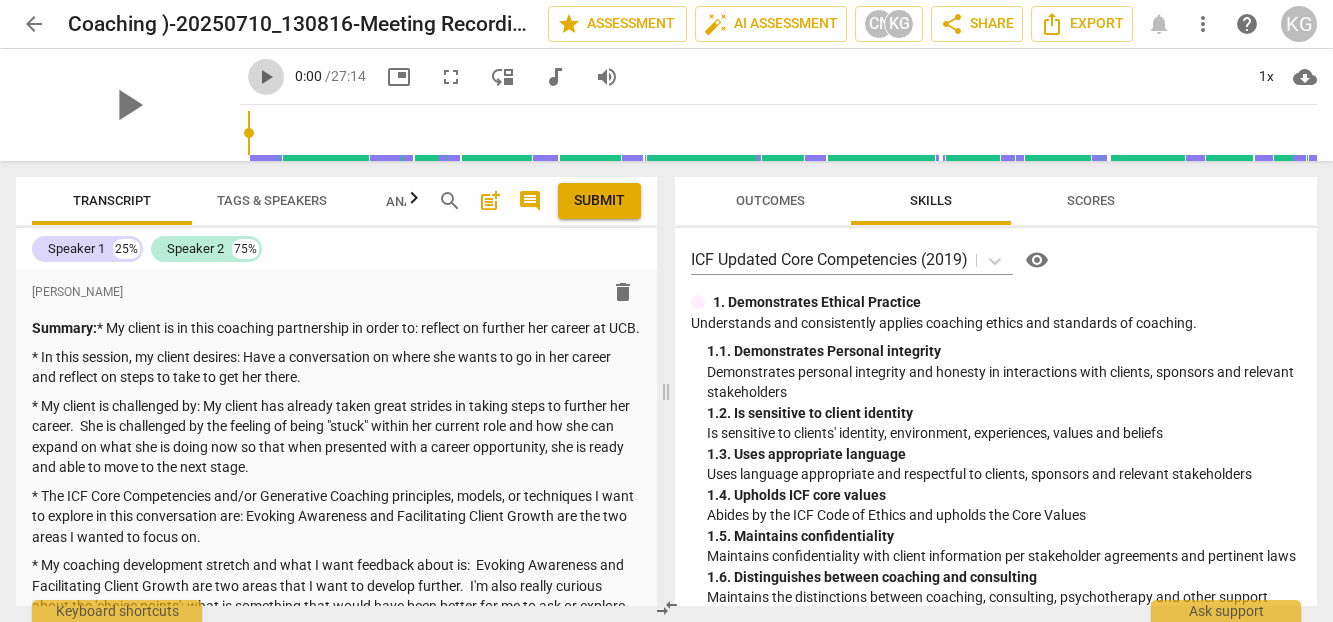 click on "play_arrow" at bounding box center (266, 77) 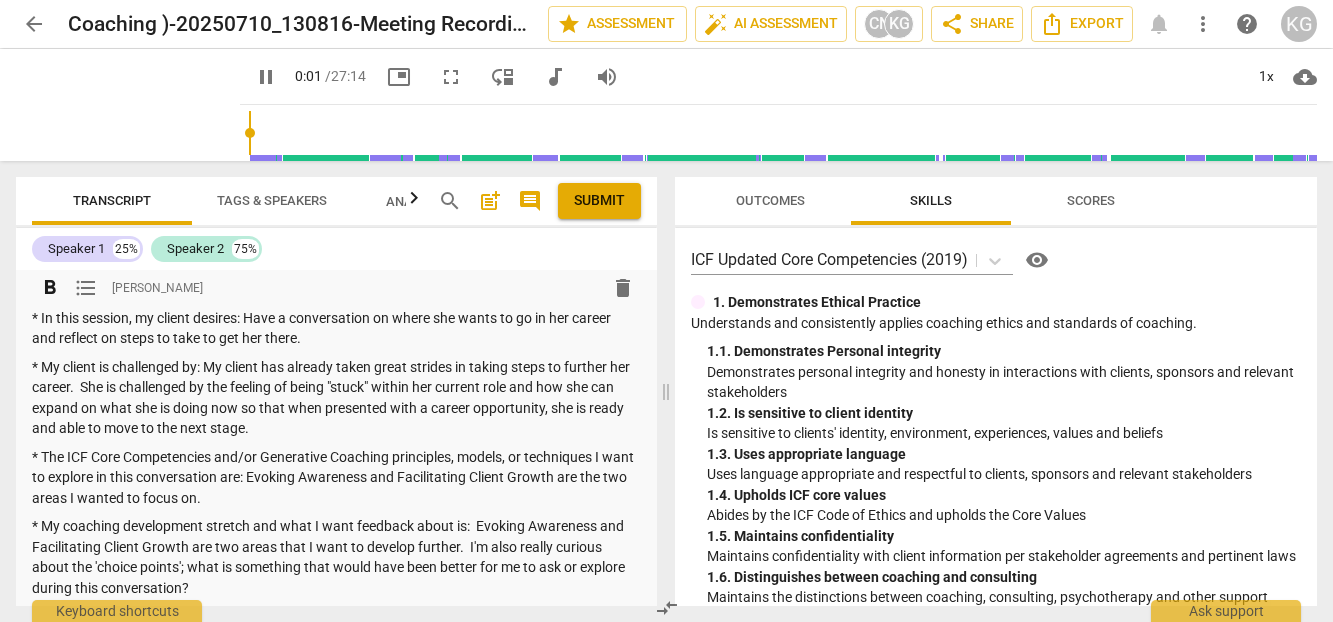 scroll, scrollTop: 37, scrollLeft: 0, axis: vertical 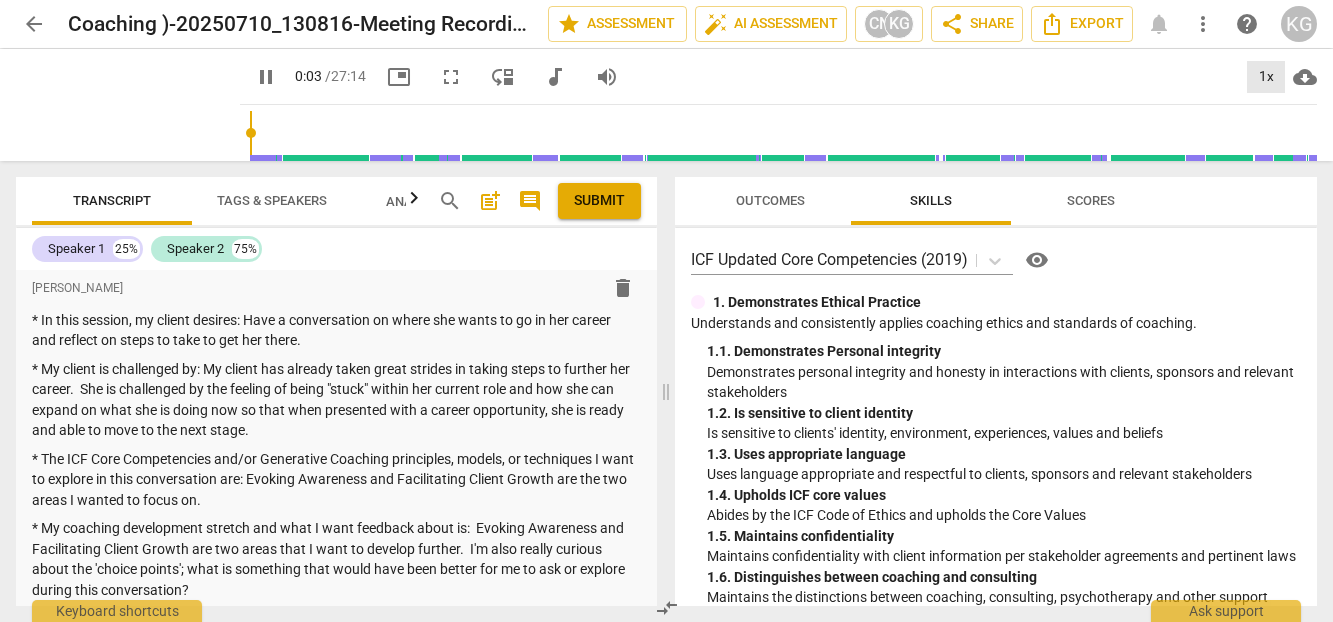 click on "1x" at bounding box center [1266, 77] 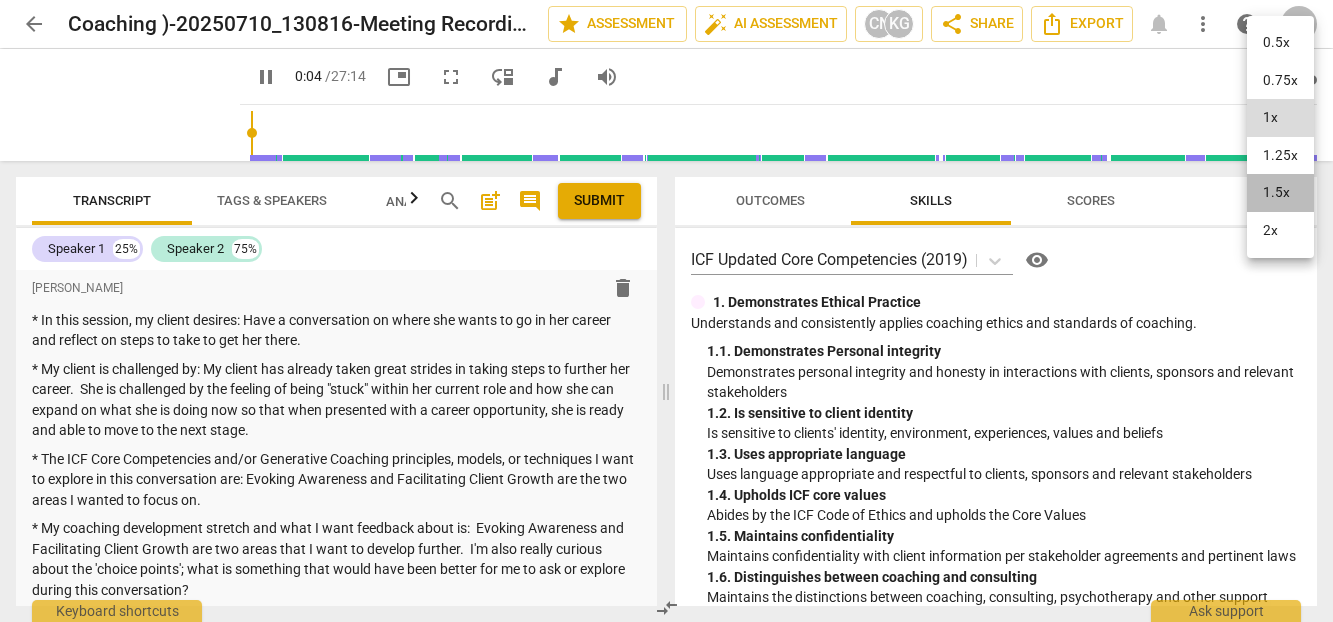 click on "1.5x" at bounding box center [1280, 193] 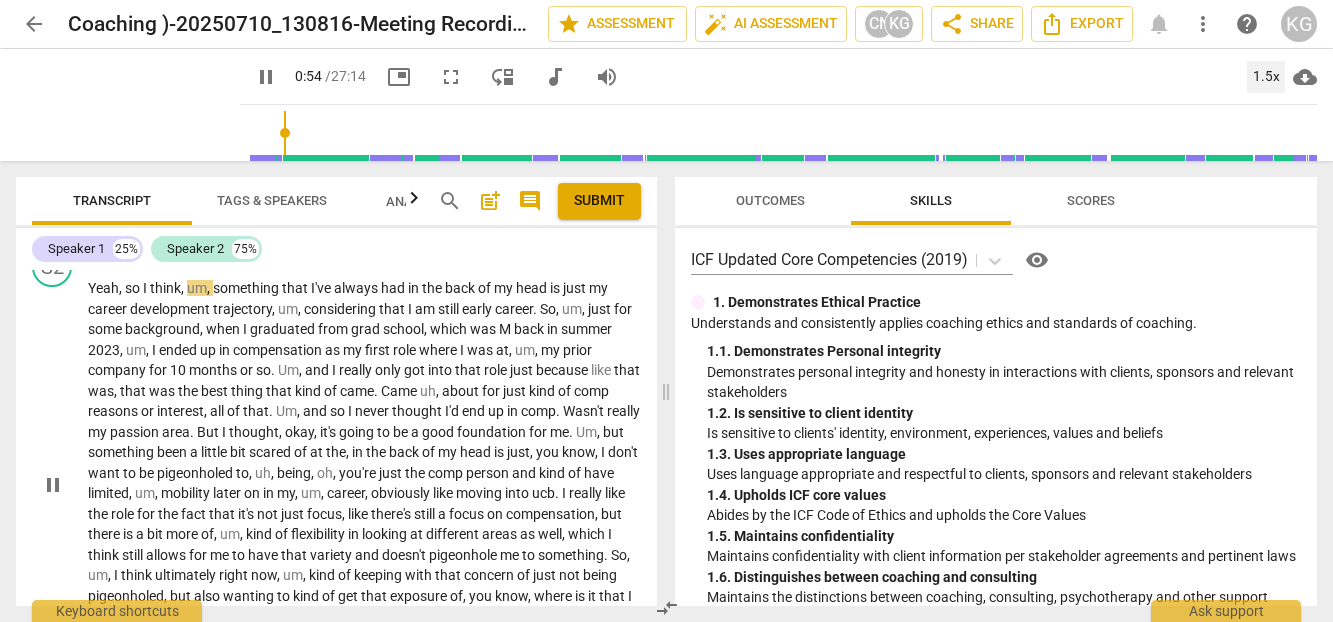 scroll, scrollTop: 772, scrollLeft: 0, axis: vertical 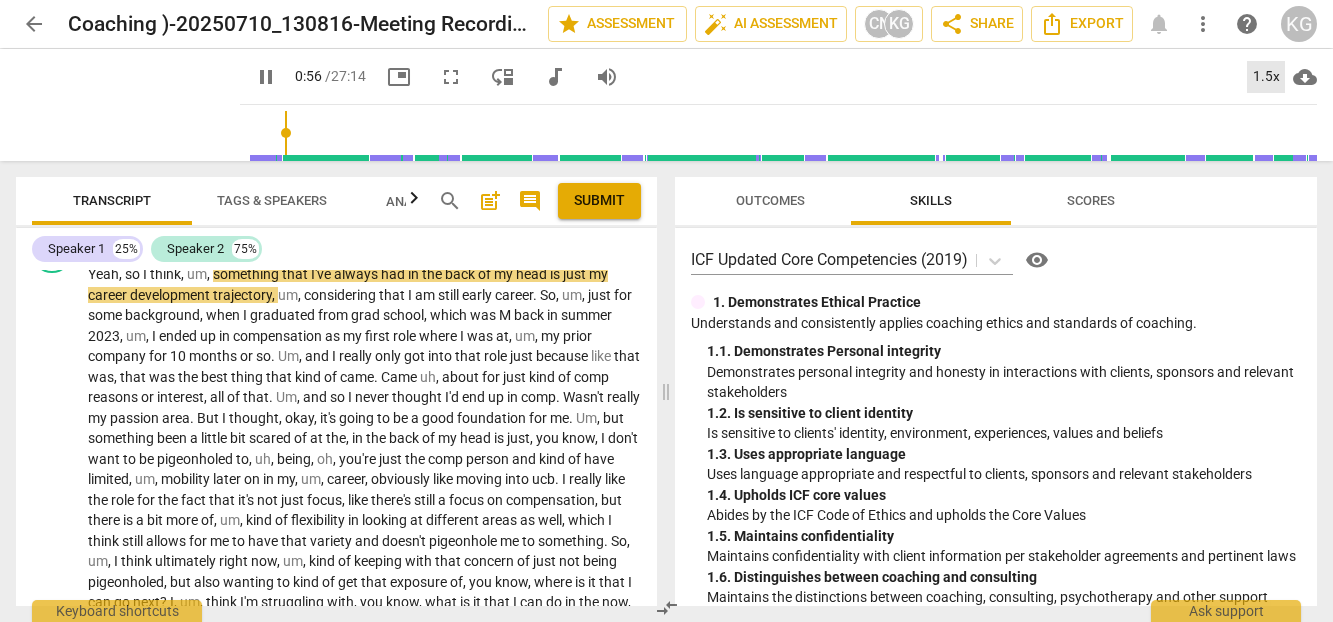 click on "1.5x" at bounding box center [1266, 77] 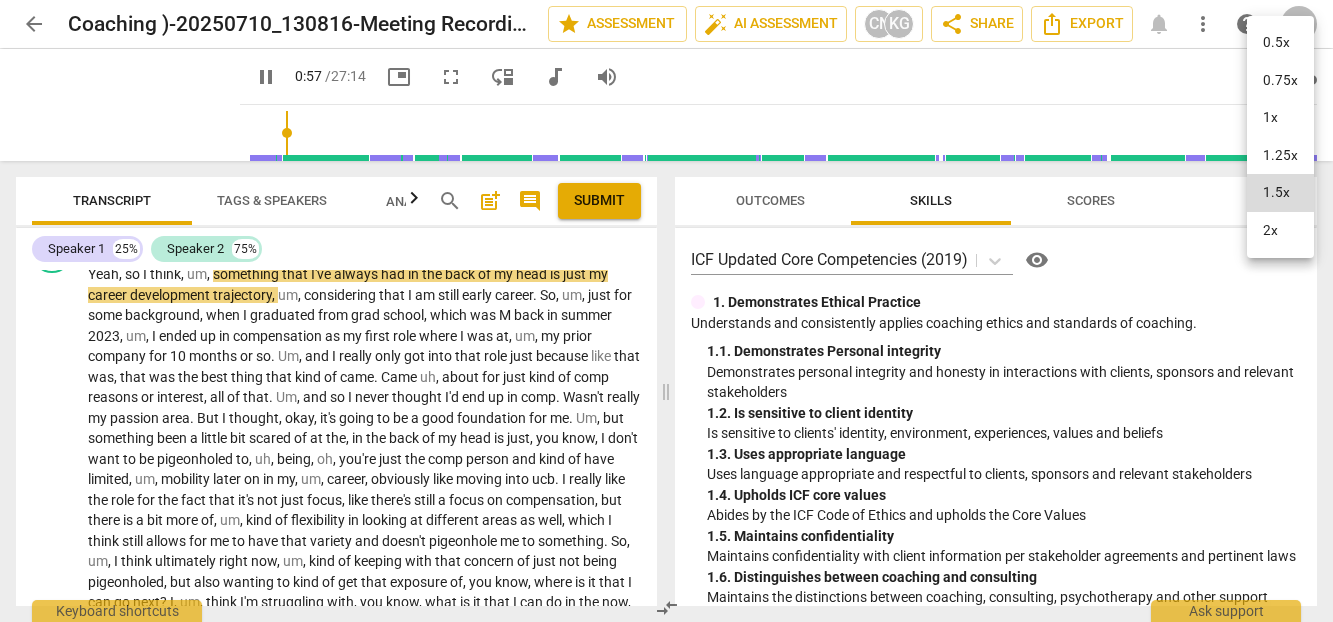 click on "1.25x" at bounding box center [1280, 156] 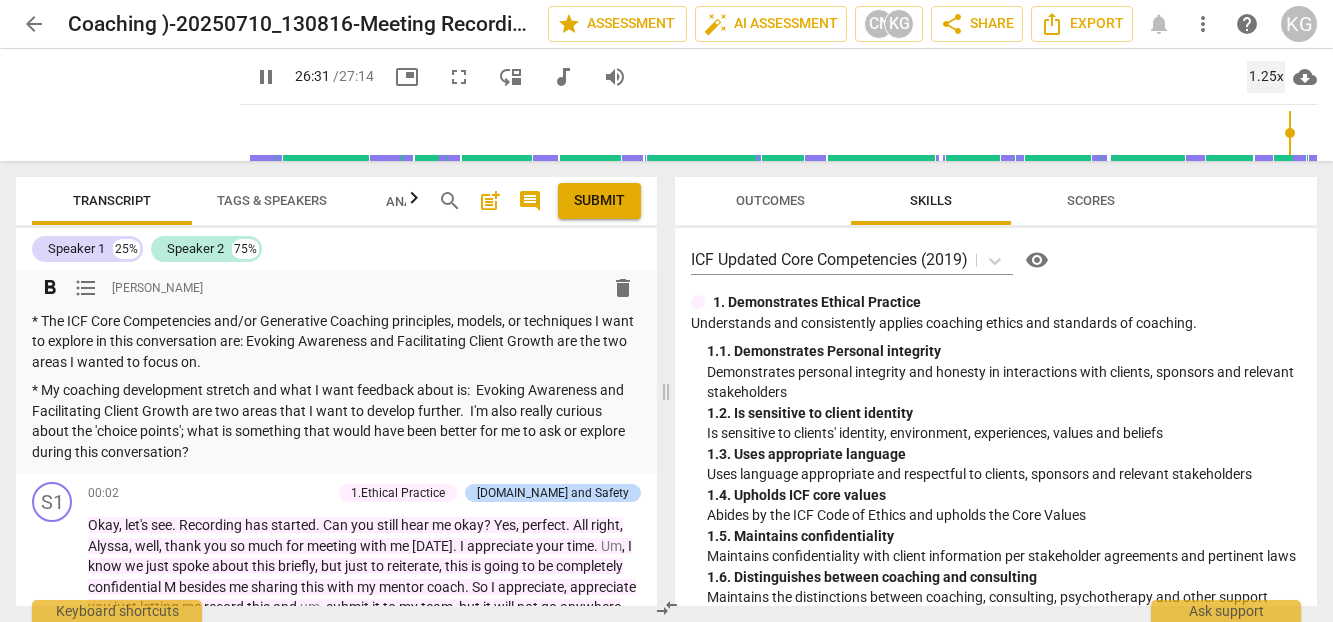 scroll, scrollTop: 205, scrollLeft: 0, axis: vertical 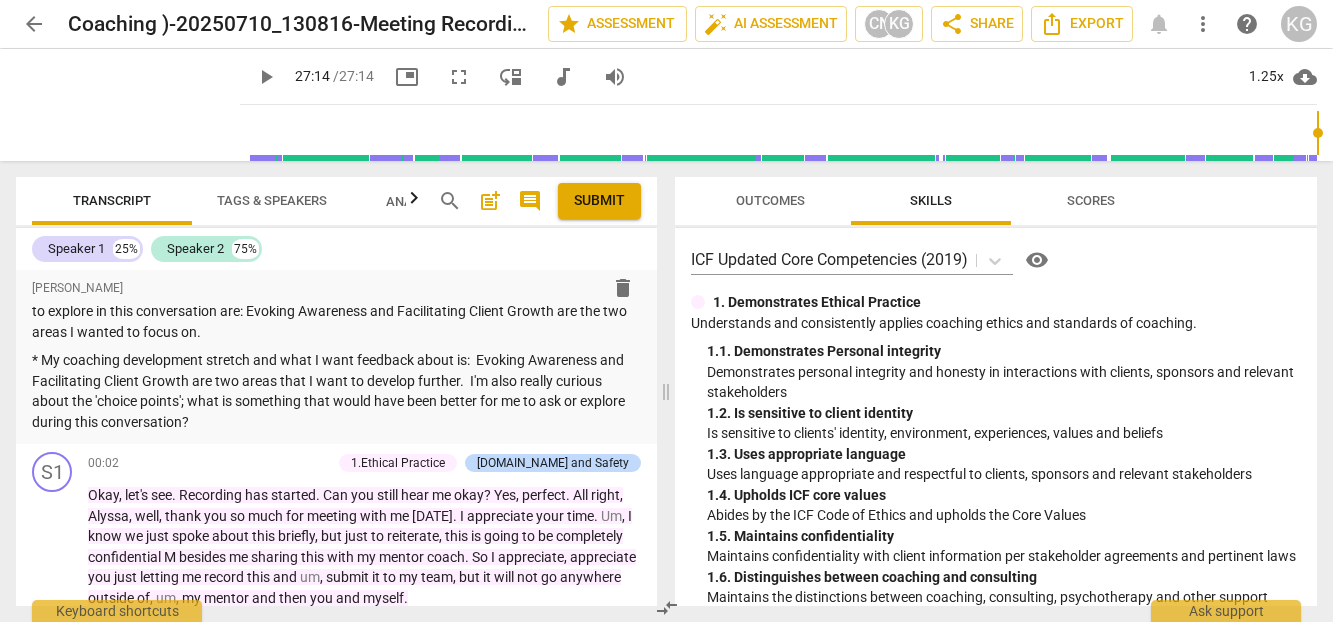 click on "play_arrow" at bounding box center [266, 77] 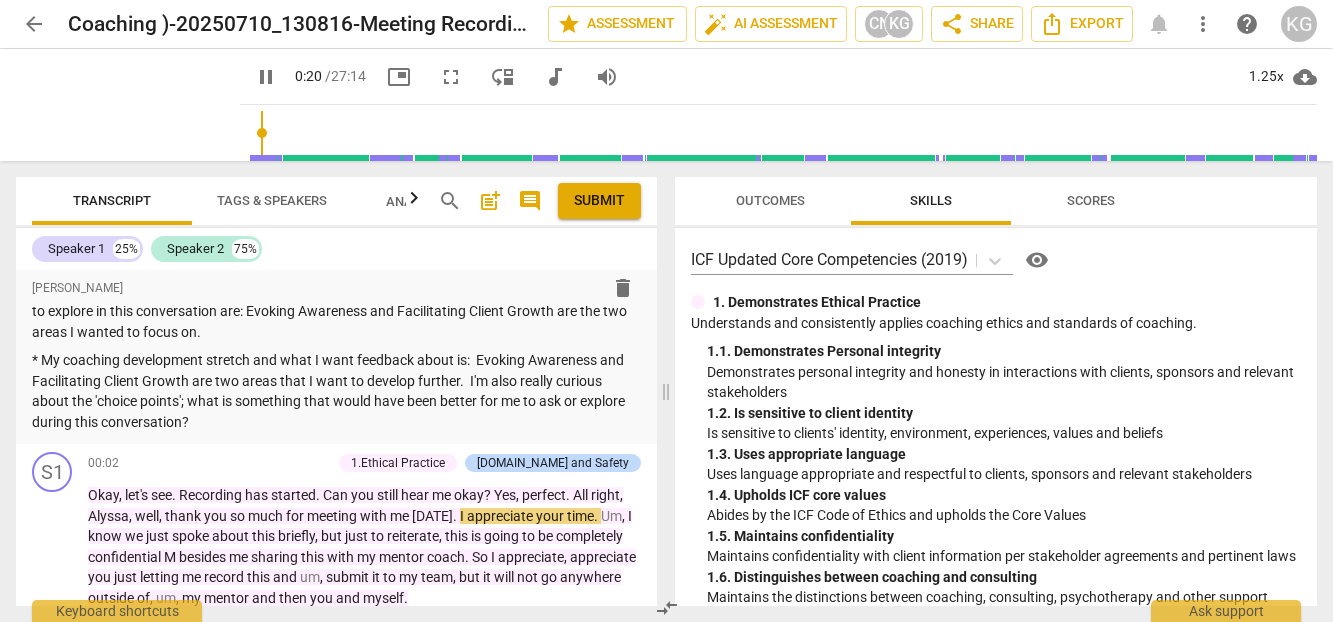 click at bounding box center [782, 133] 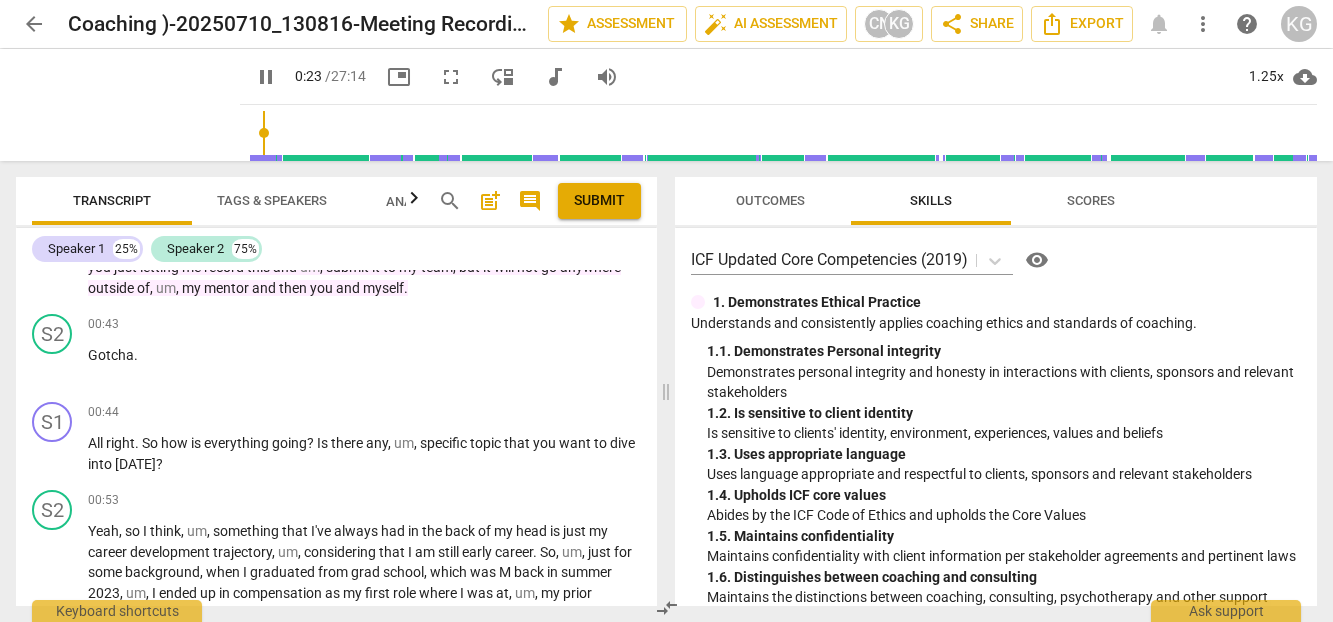scroll, scrollTop: 560, scrollLeft: 0, axis: vertical 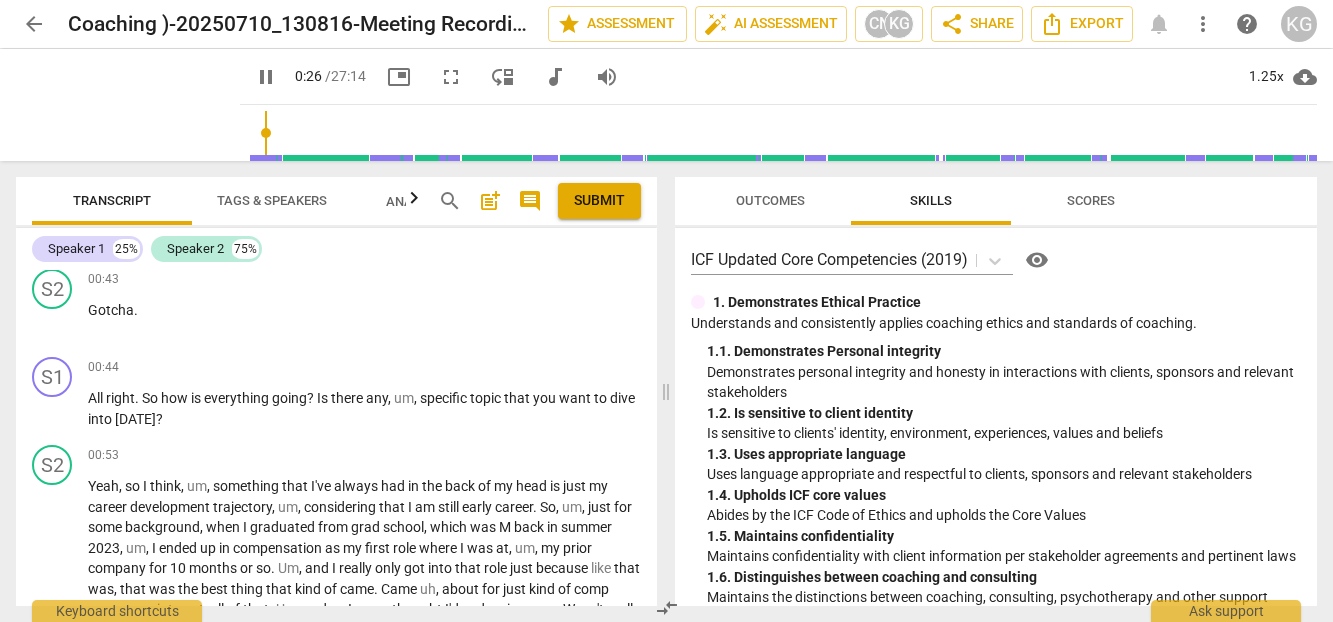 click at bounding box center [782, 133] 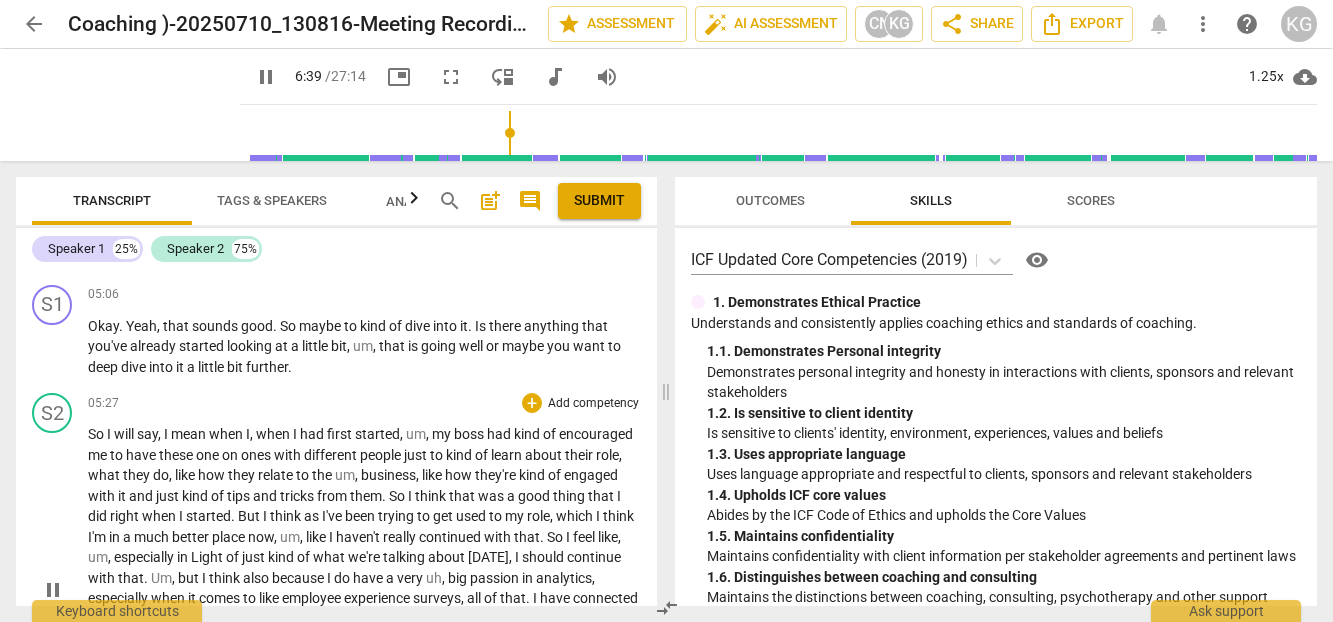 scroll, scrollTop: 1953, scrollLeft: 0, axis: vertical 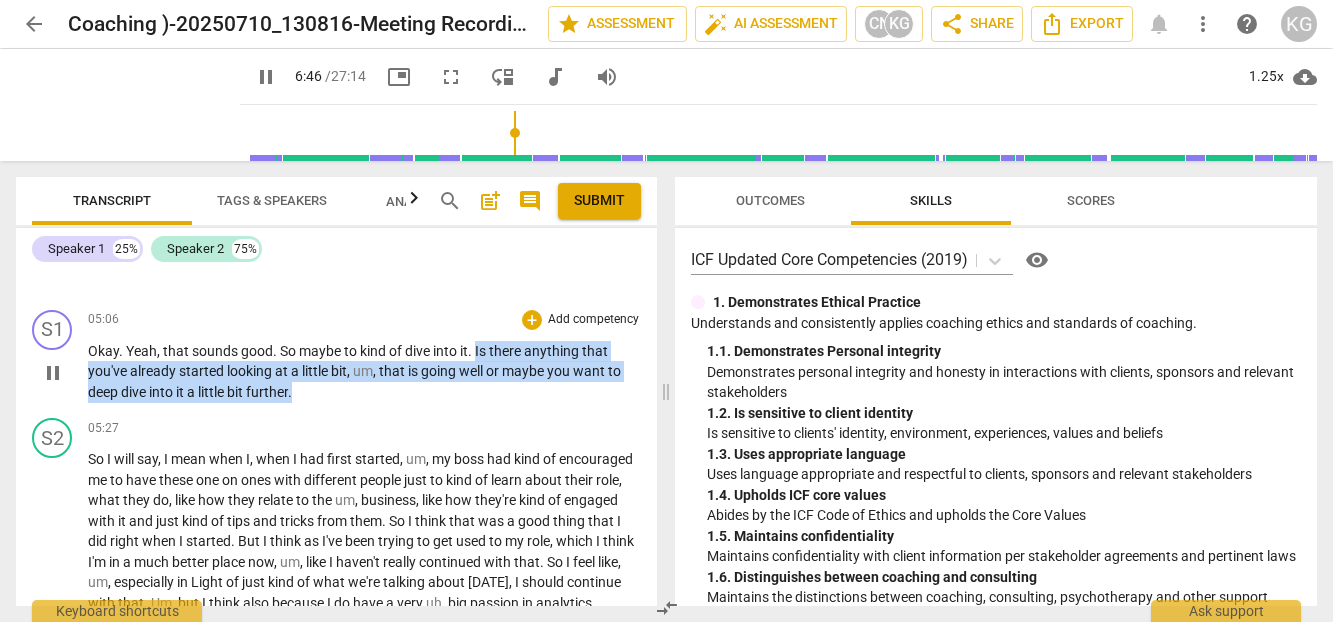 drag, startPoint x: 475, startPoint y: 390, endPoint x: 389, endPoint y: 427, distance: 93.62158 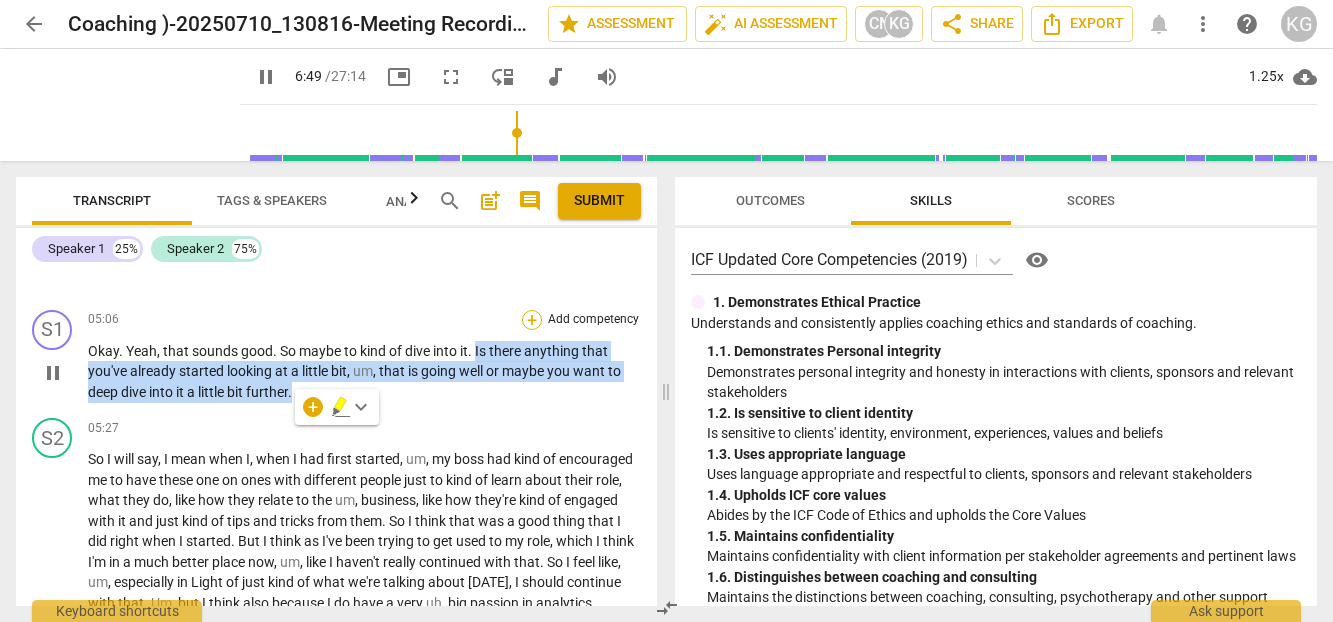 click on "+" at bounding box center [532, 320] 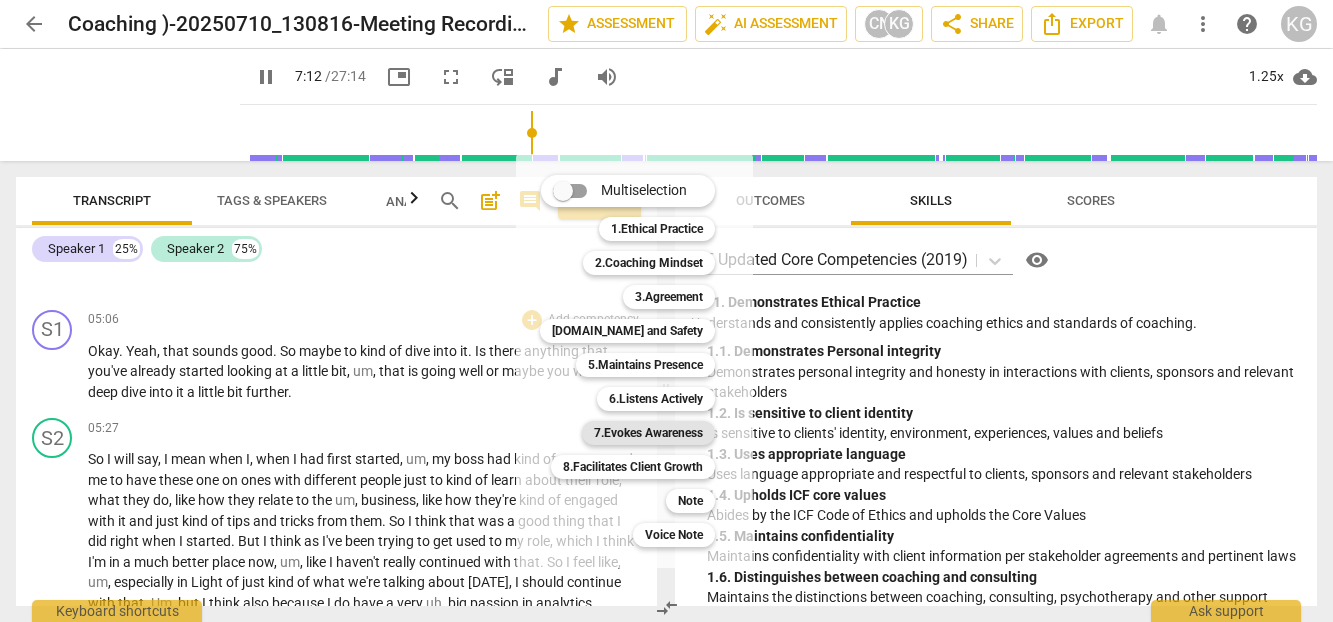 click on "7.Evokes Awareness" at bounding box center (648, 433) 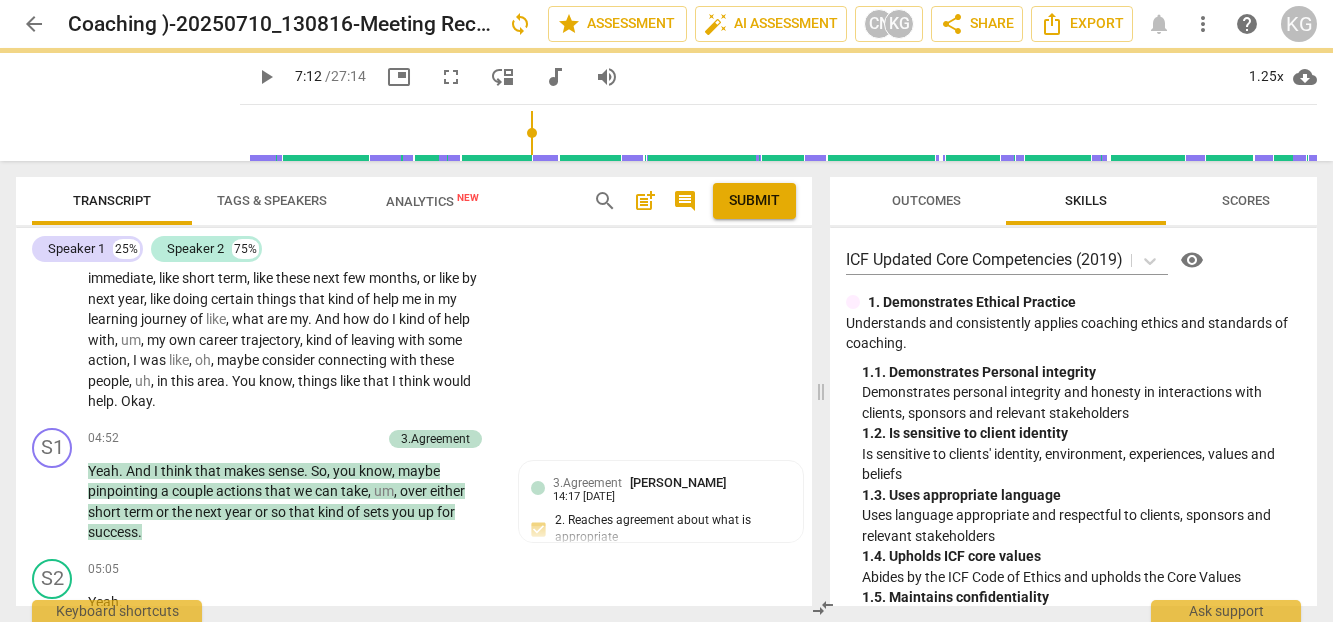 type on "433" 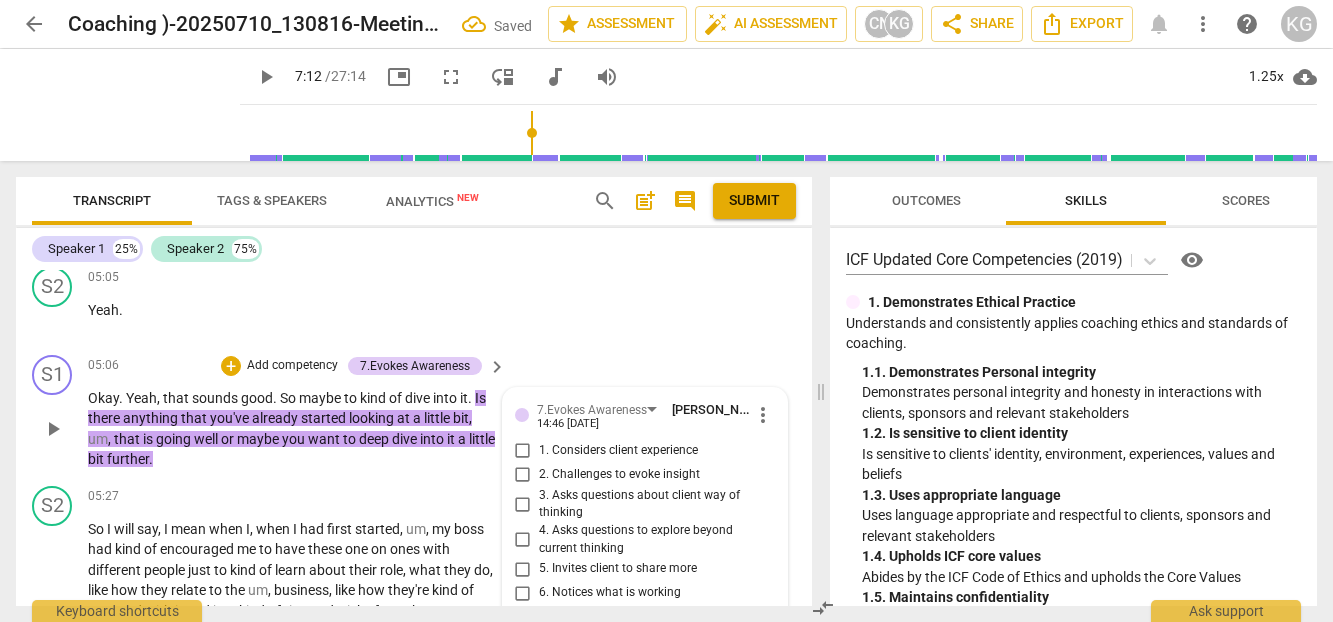 scroll, scrollTop: 2239, scrollLeft: 0, axis: vertical 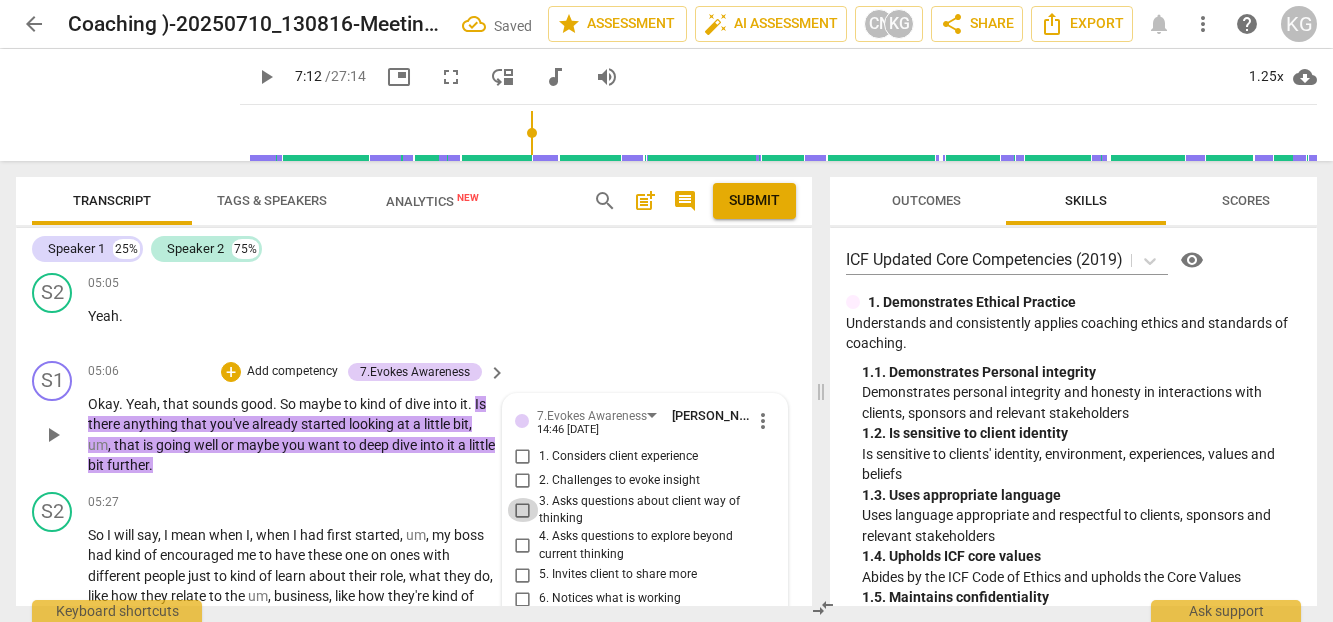 click on "3. Asks questions about client way of thinking" at bounding box center (523, 510) 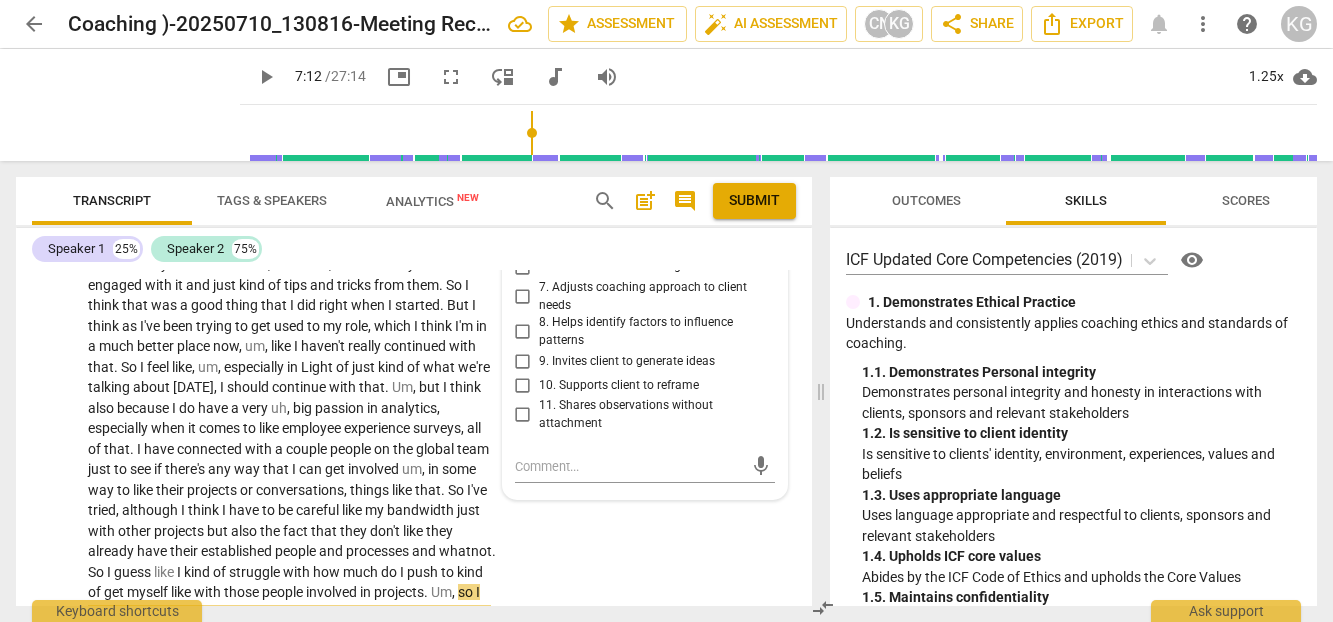 scroll, scrollTop: 2573, scrollLeft: 0, axis: vertical 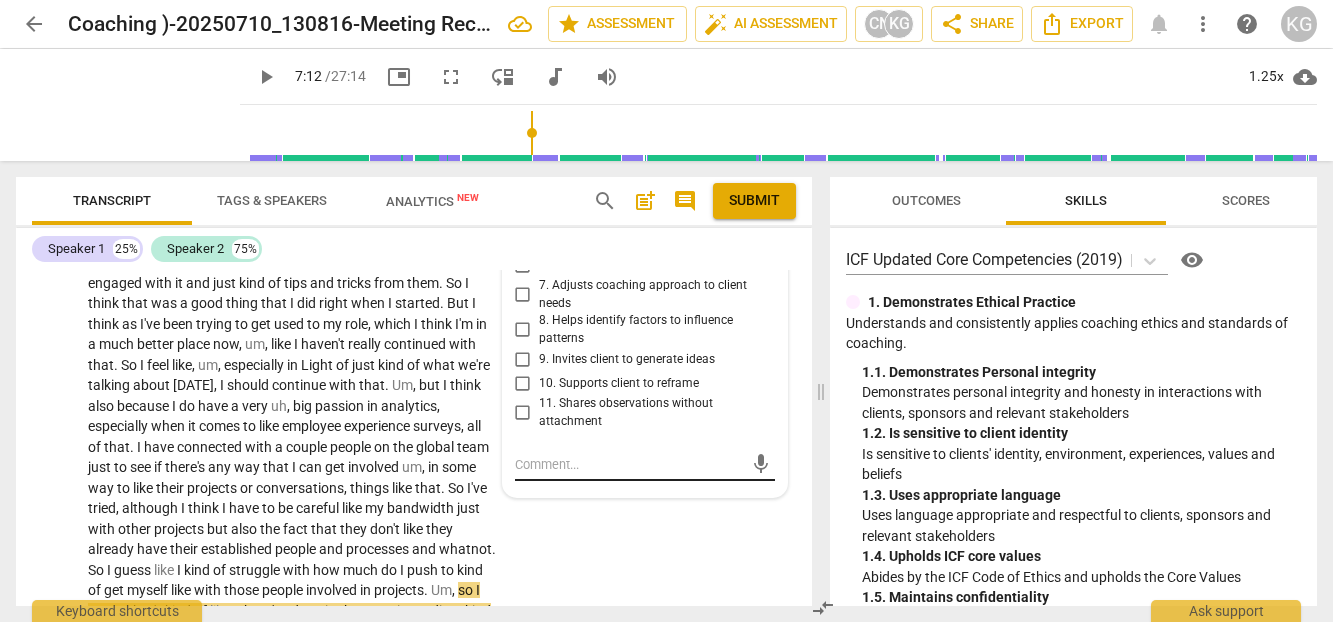 click on "mic" at bounding box center [645, 465] 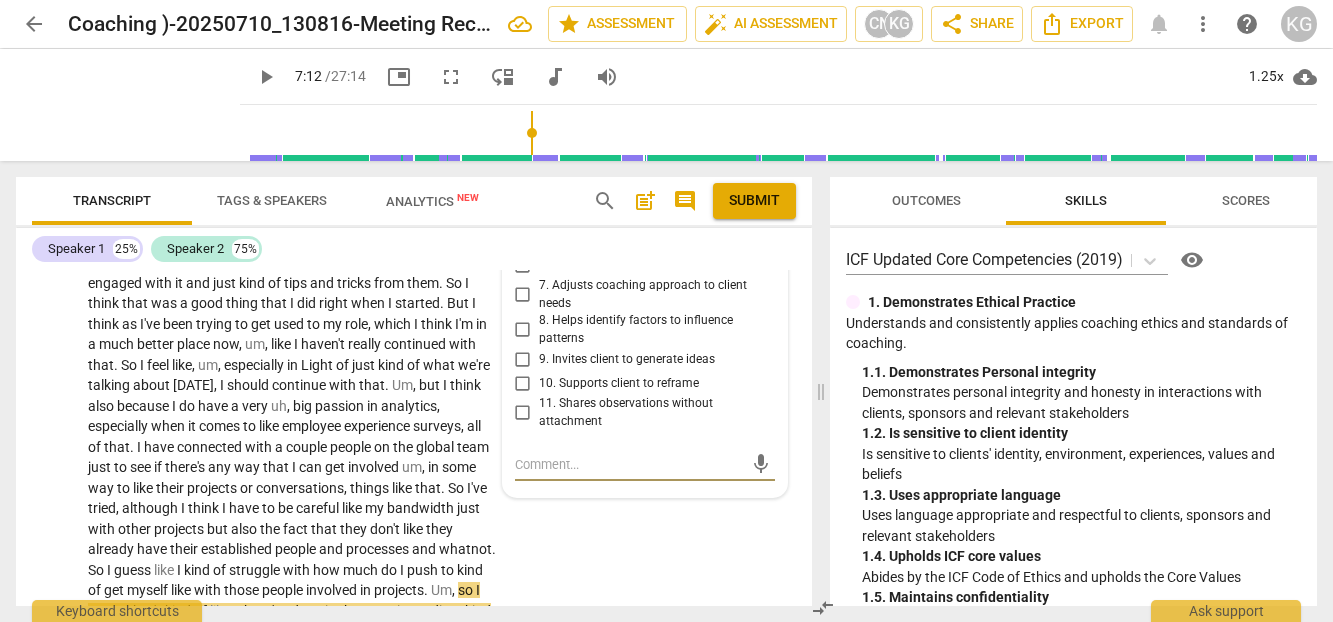 type on "T" 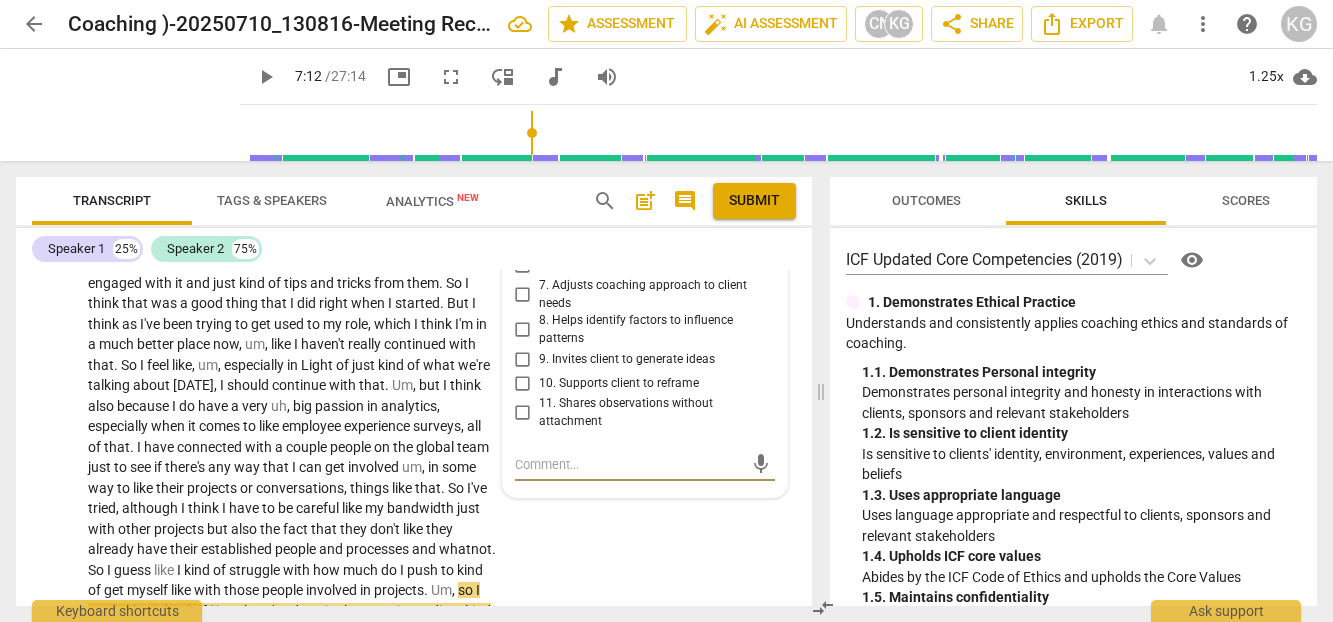 type on "T" 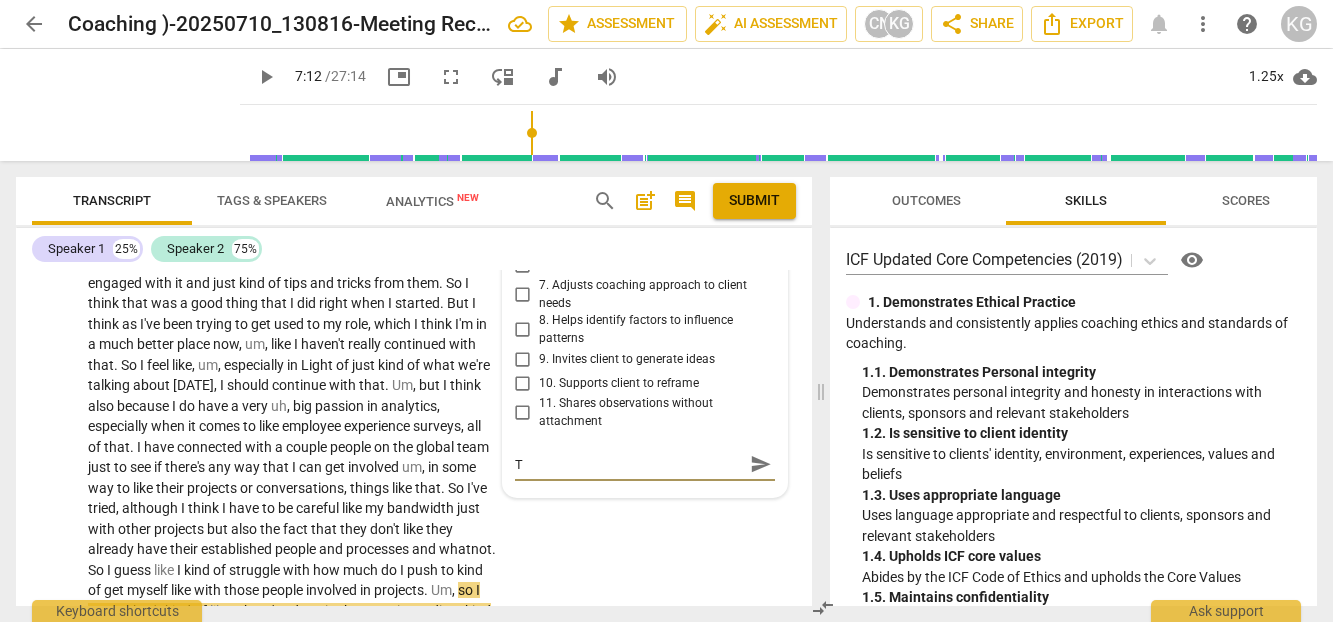 type on "Th" 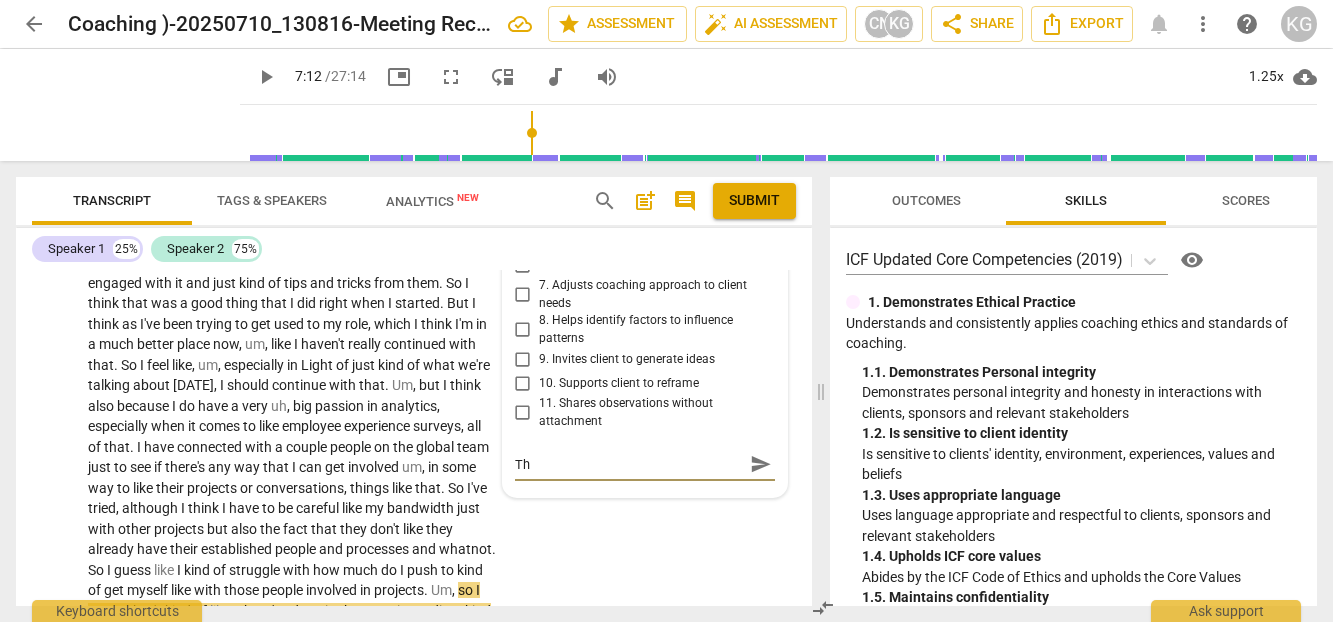 type on "Thi" 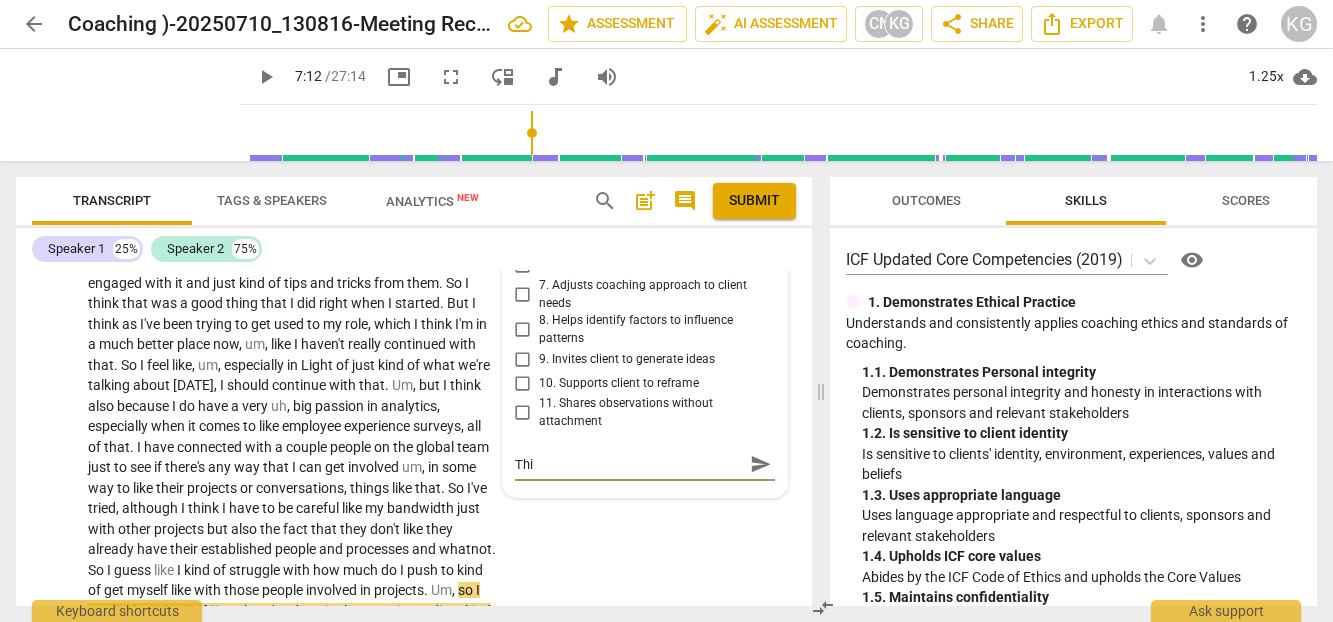 type on "This" 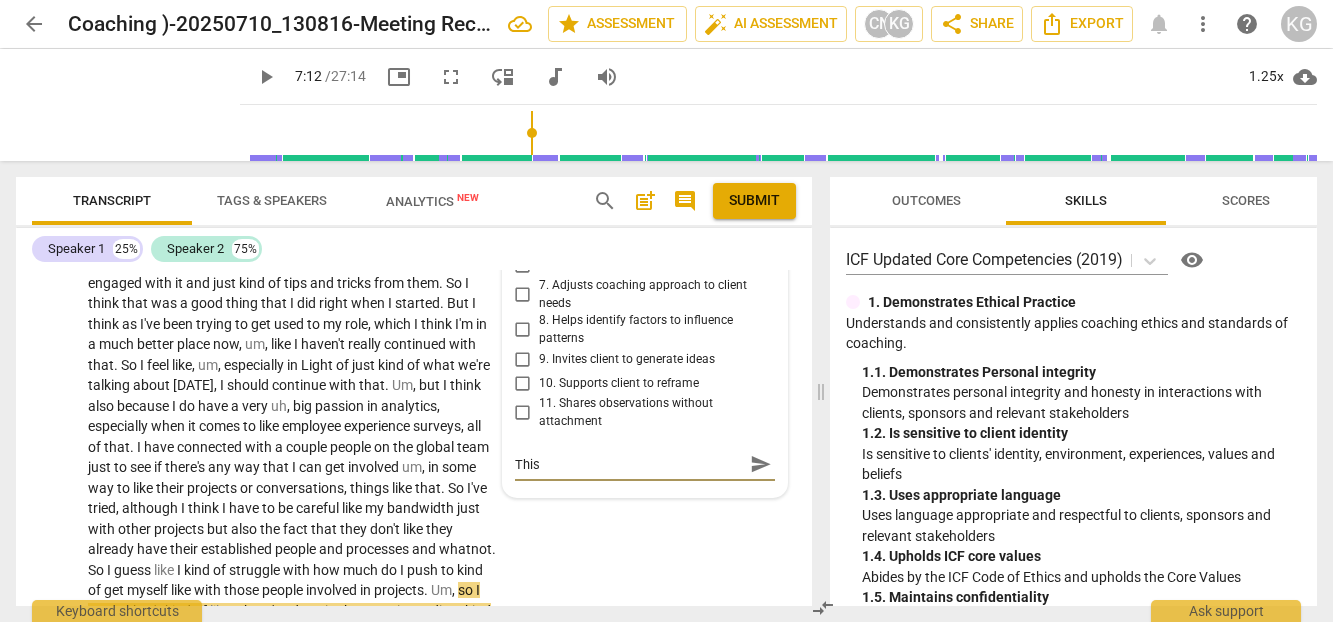 type on "This" 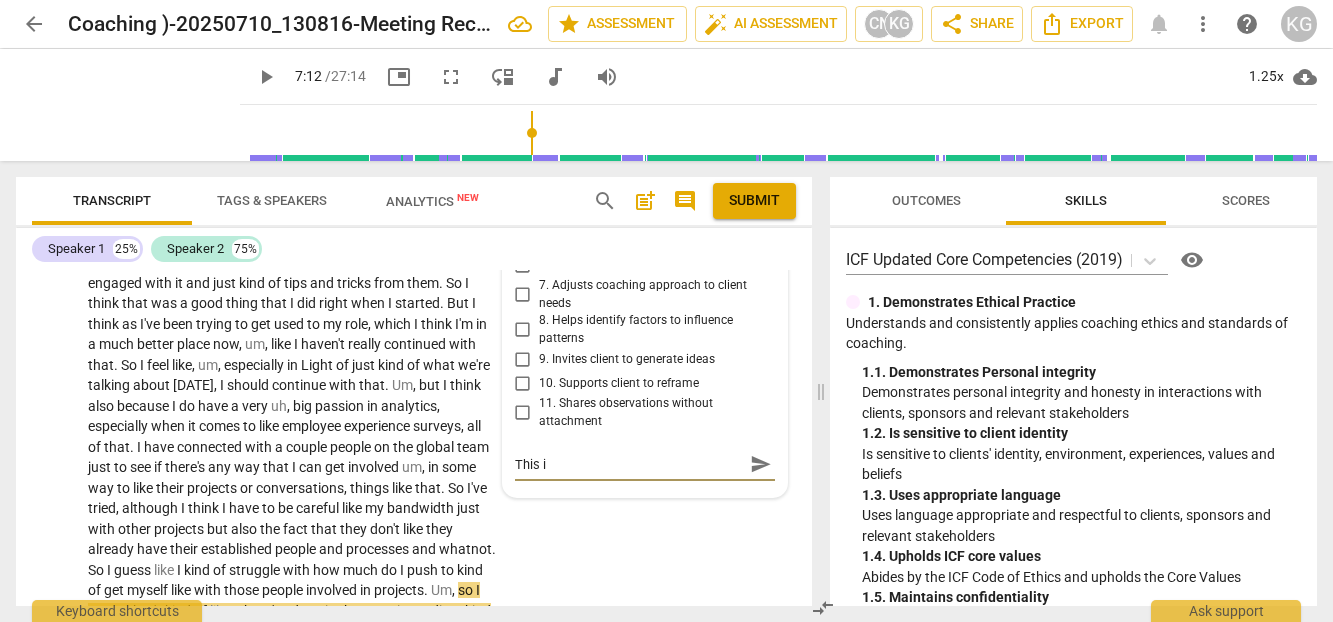 type on "This is" 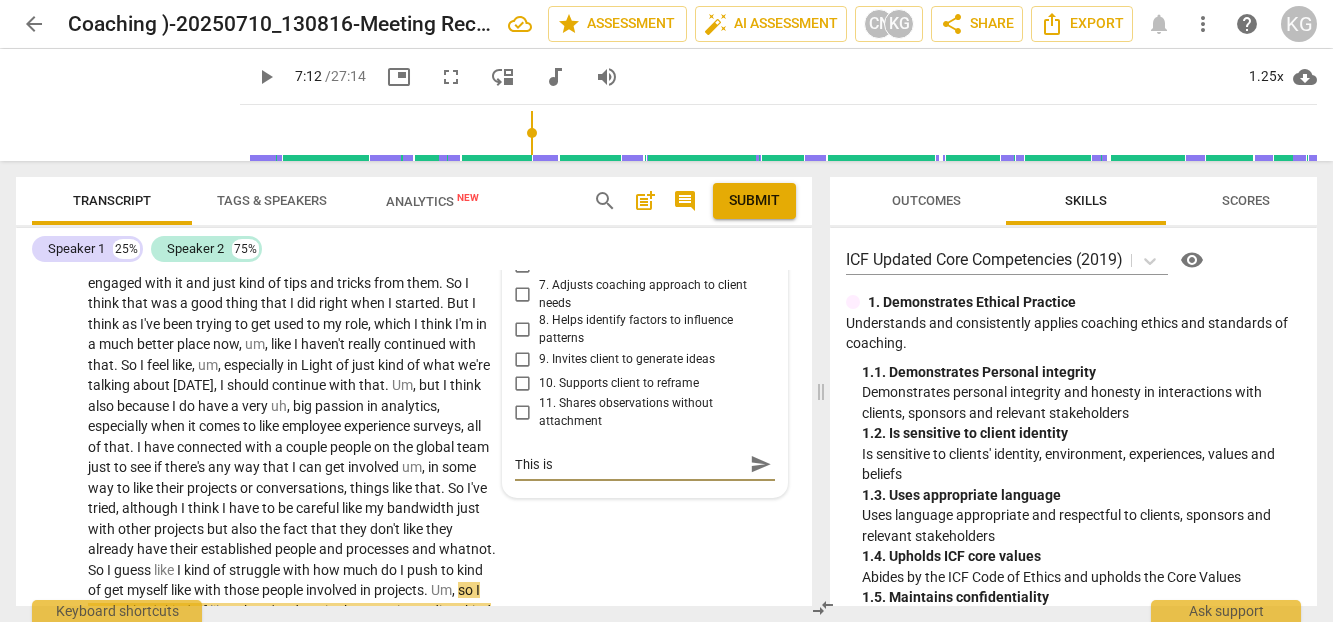 type on "This is" 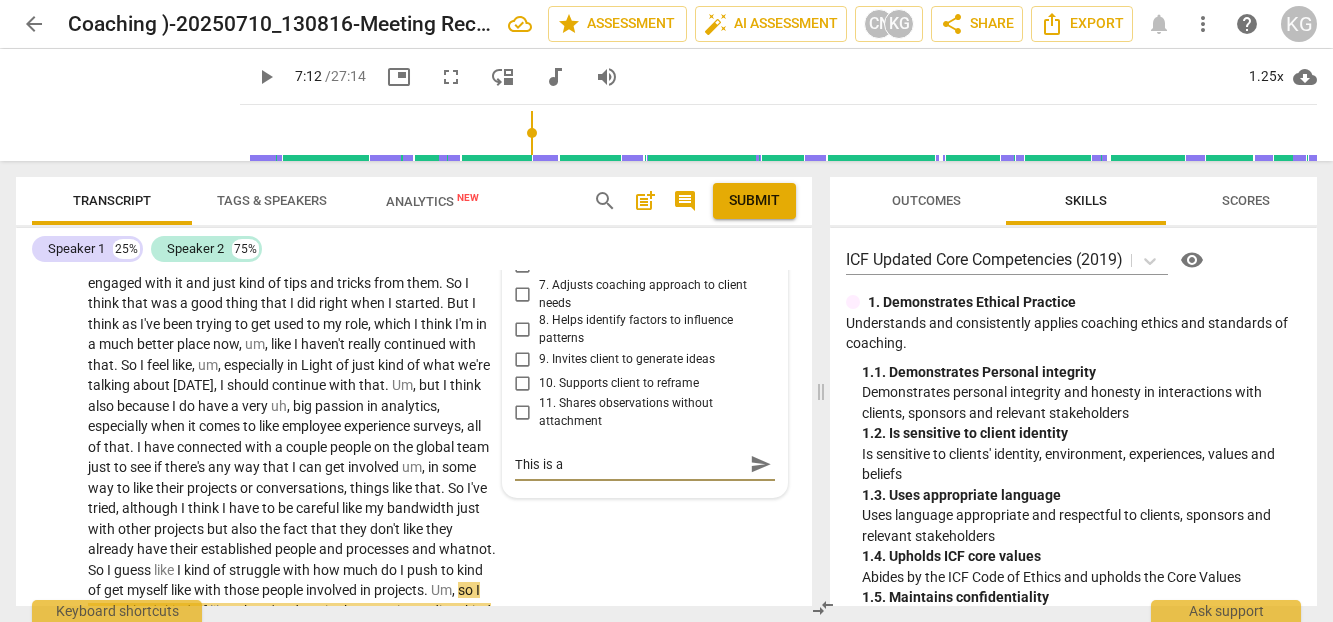 type on "This is a" 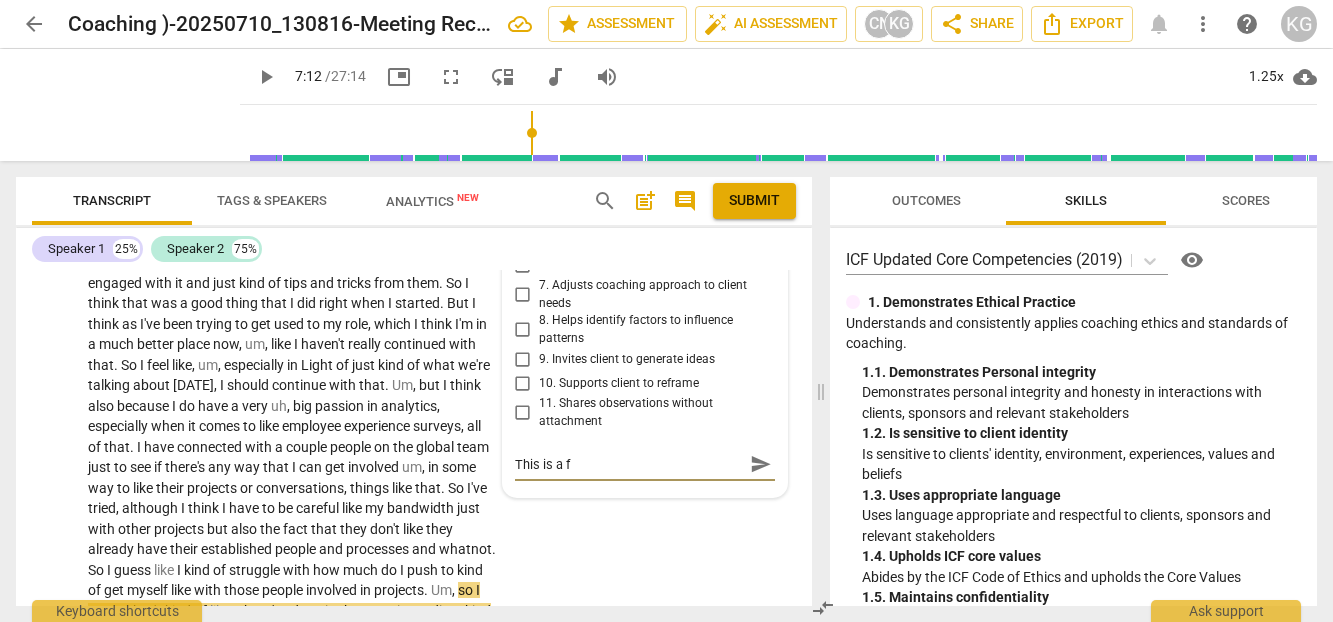 type on "This is a fi" 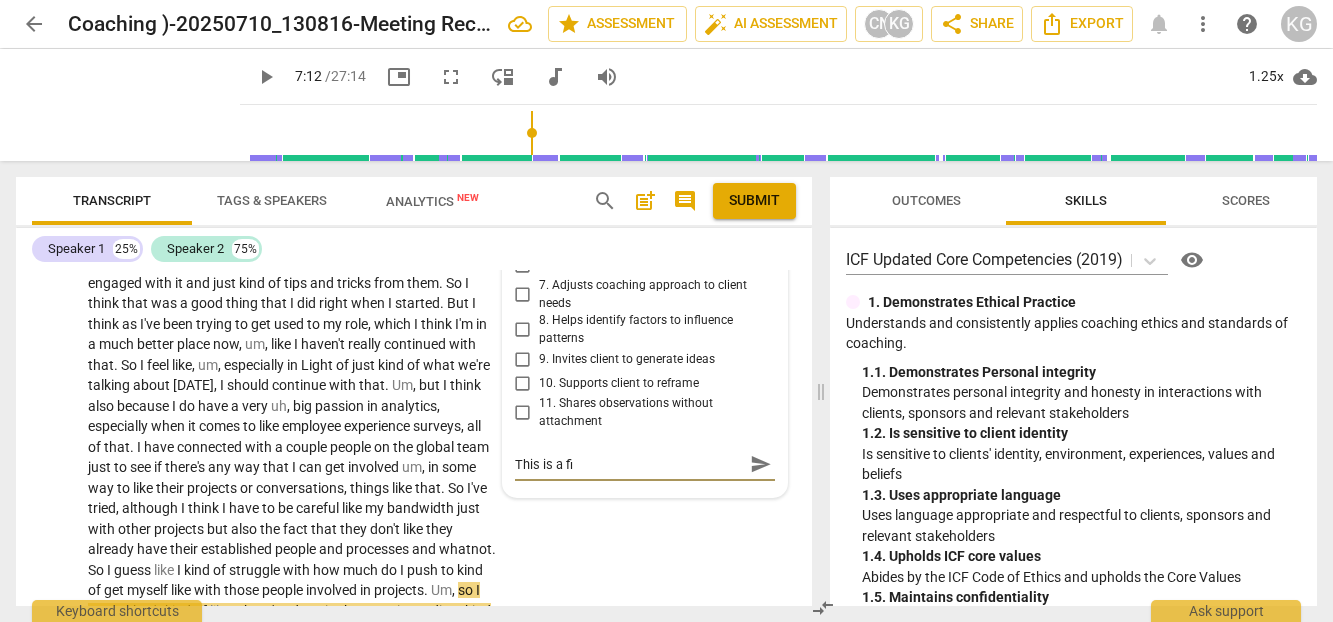 type on "This is a fin" 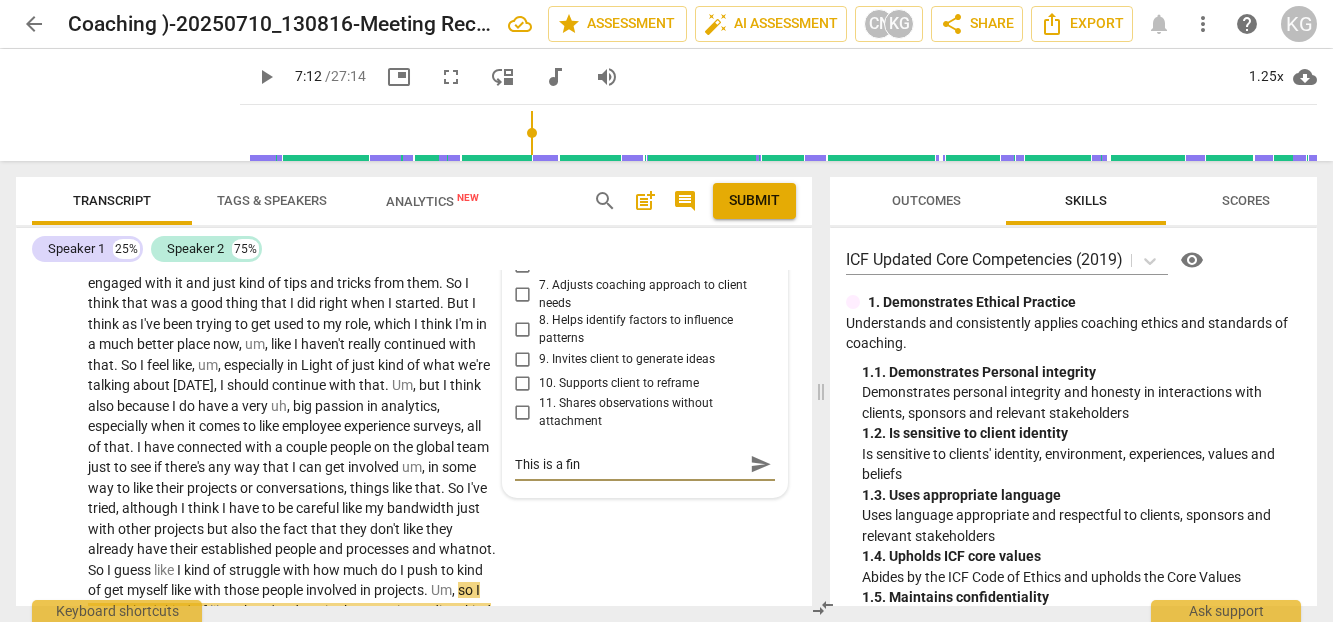 type on "This is a fine" 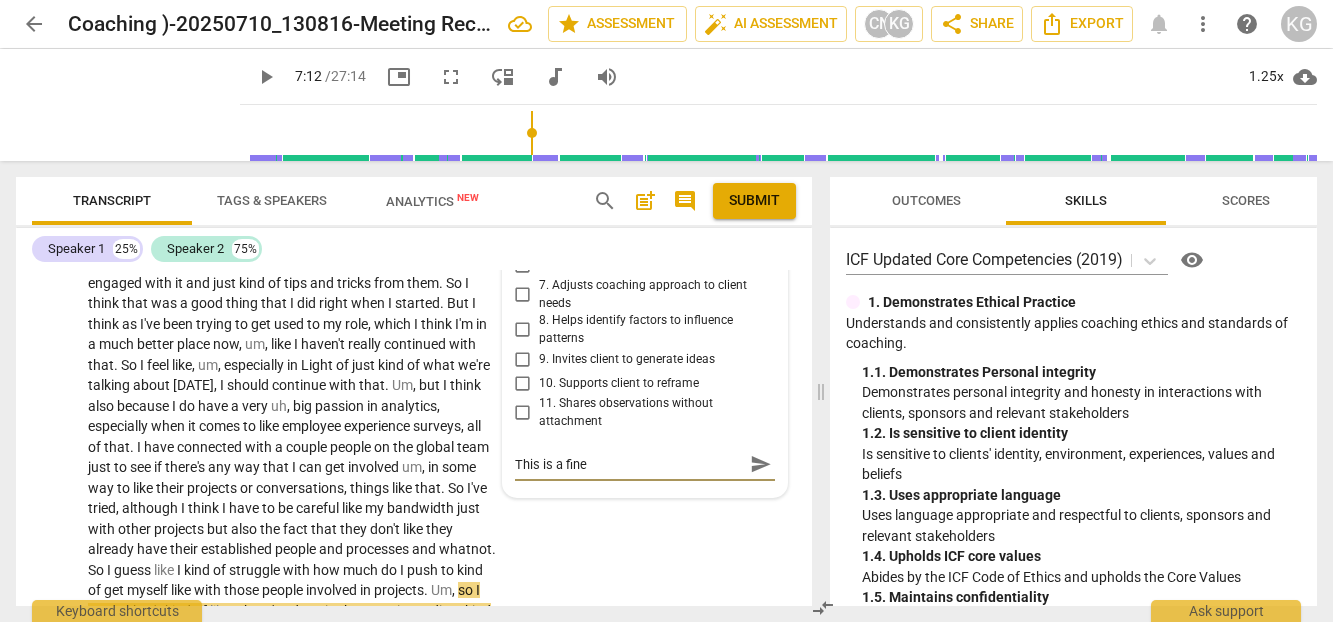 type on "This is a fine" 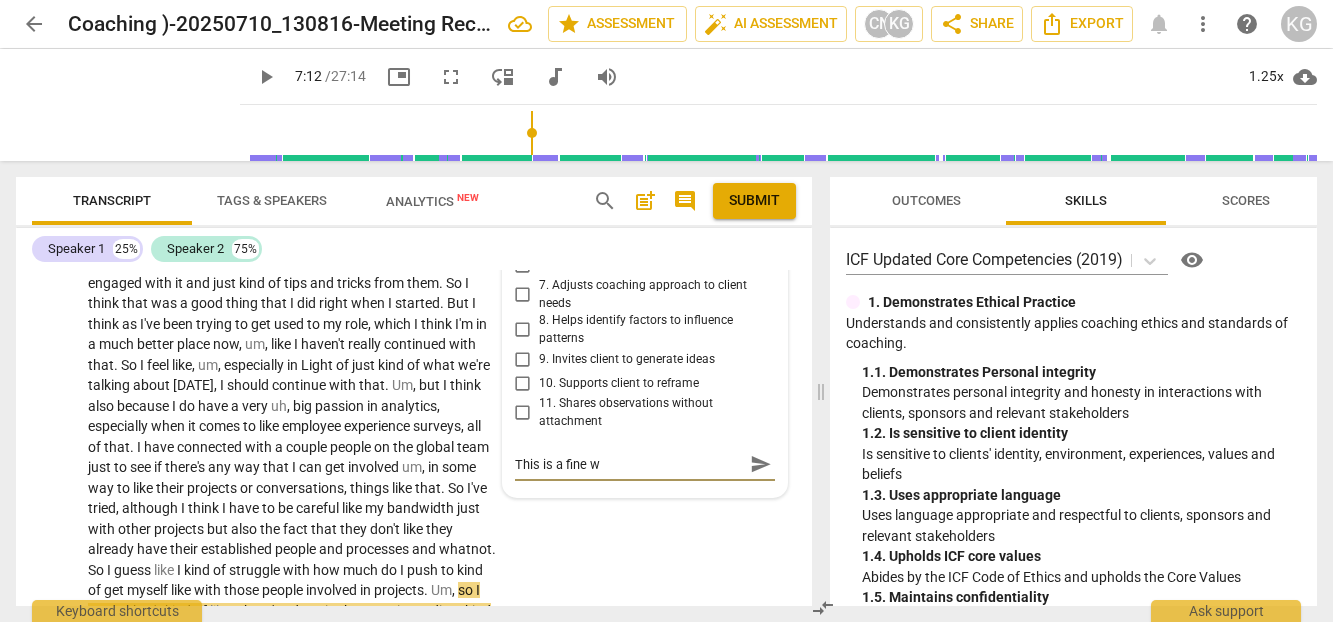 type on "This is a fine wa" 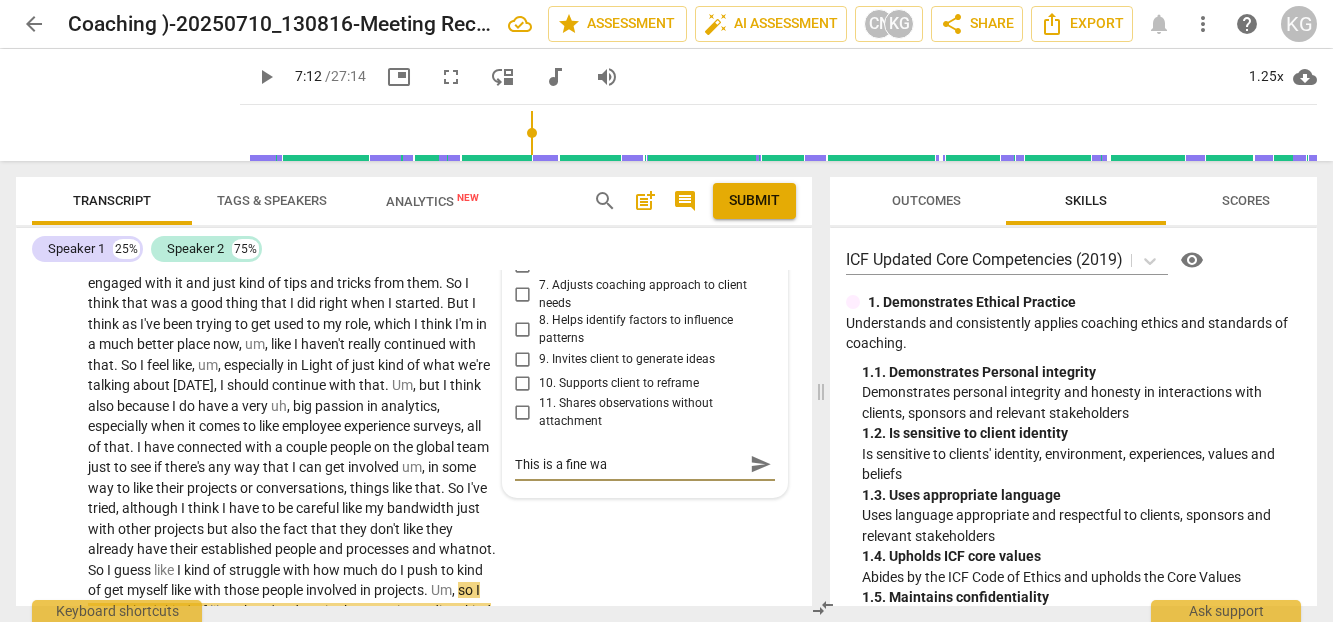 type on "This is a fine way" 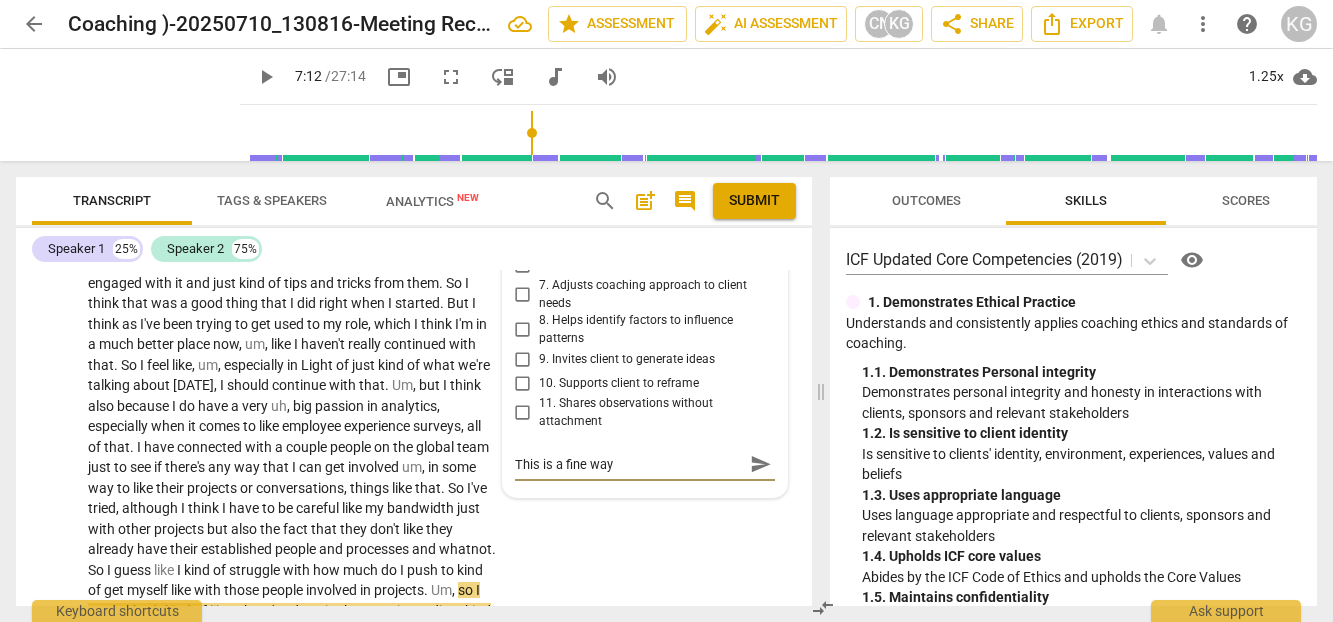 type on "This is a fine way" 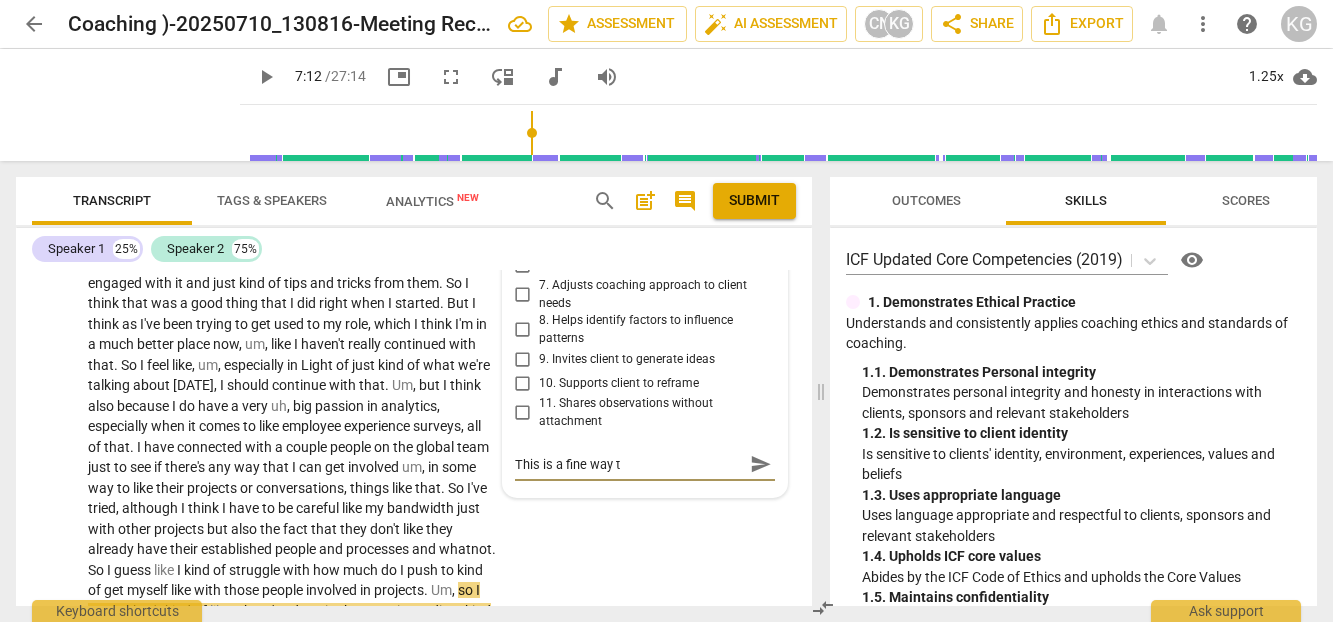 type on "This is a fine way to" 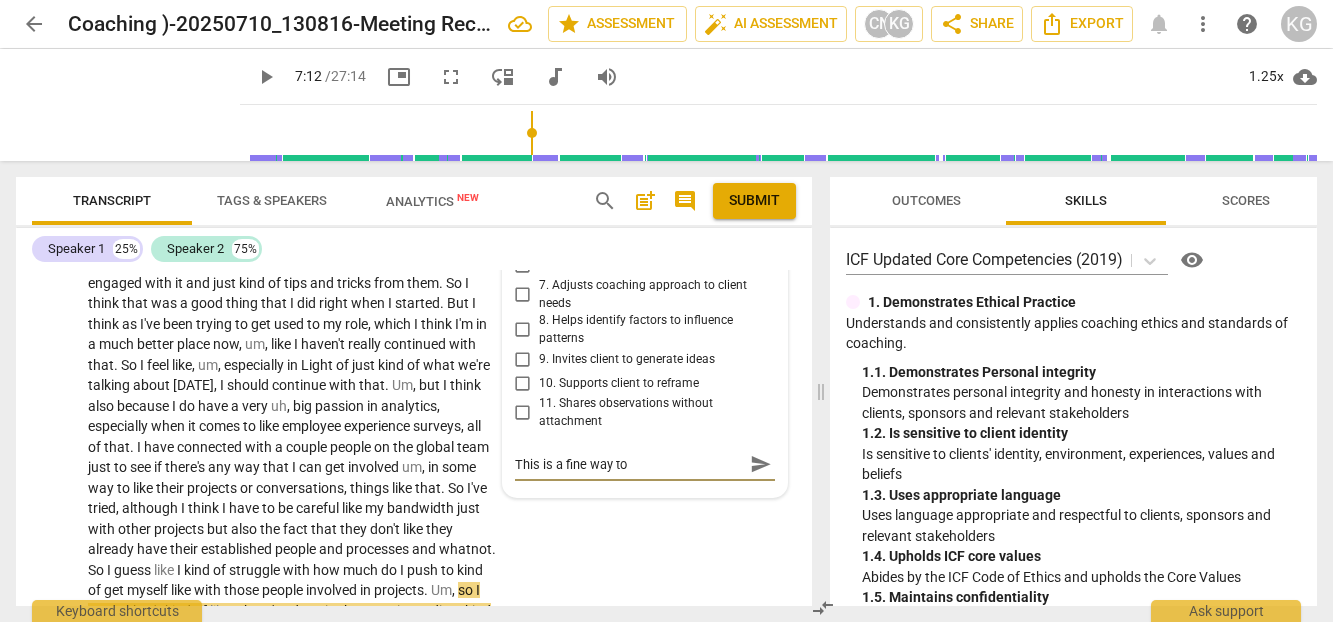 type on "This is a fine way to" 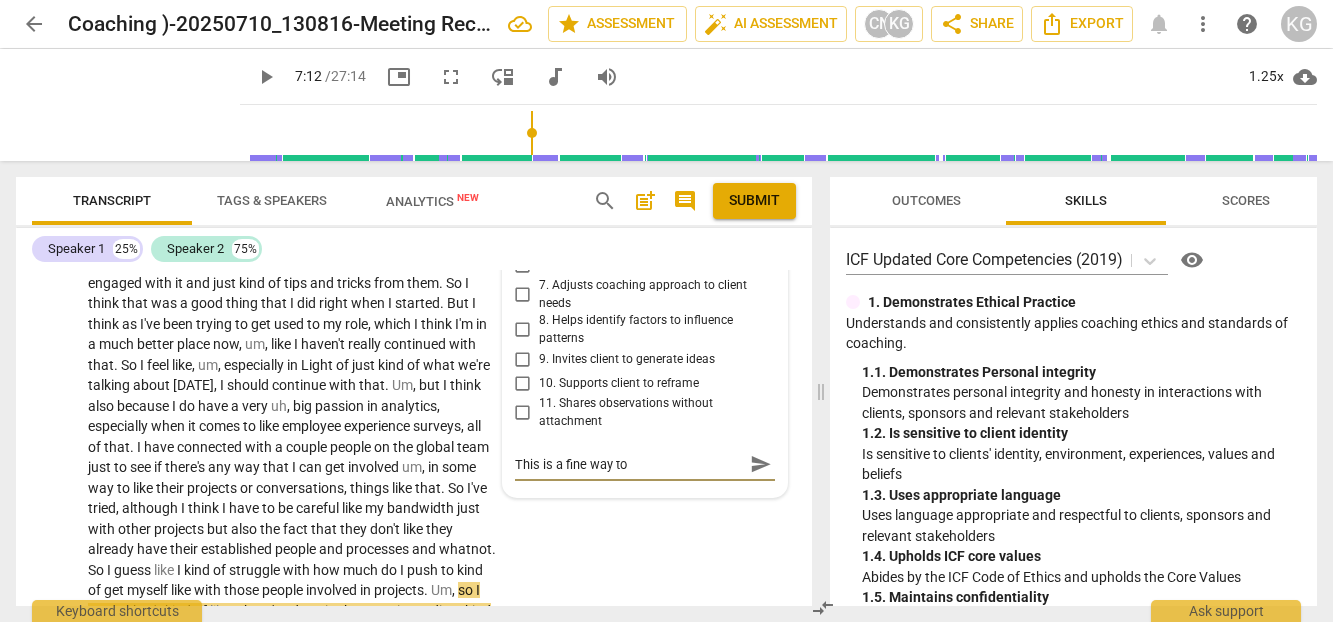 type on "This is a fine way to g" 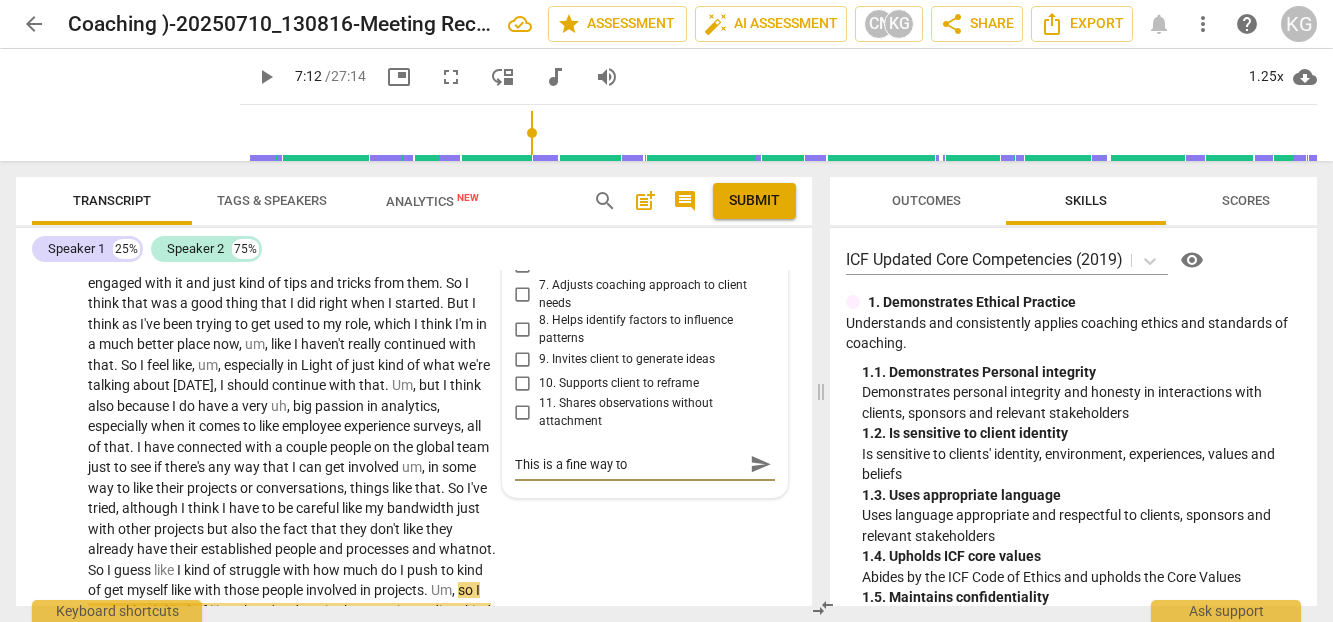 type on "This is a fine way to g" 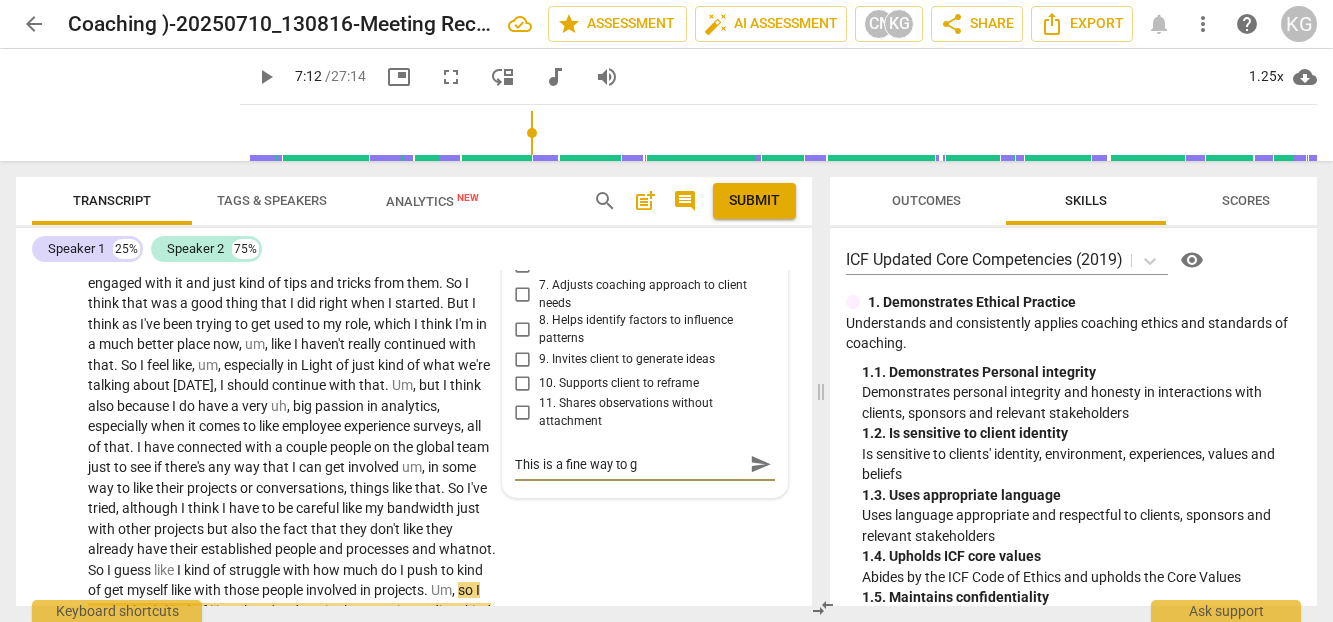 type on "This is a fine way to ge" 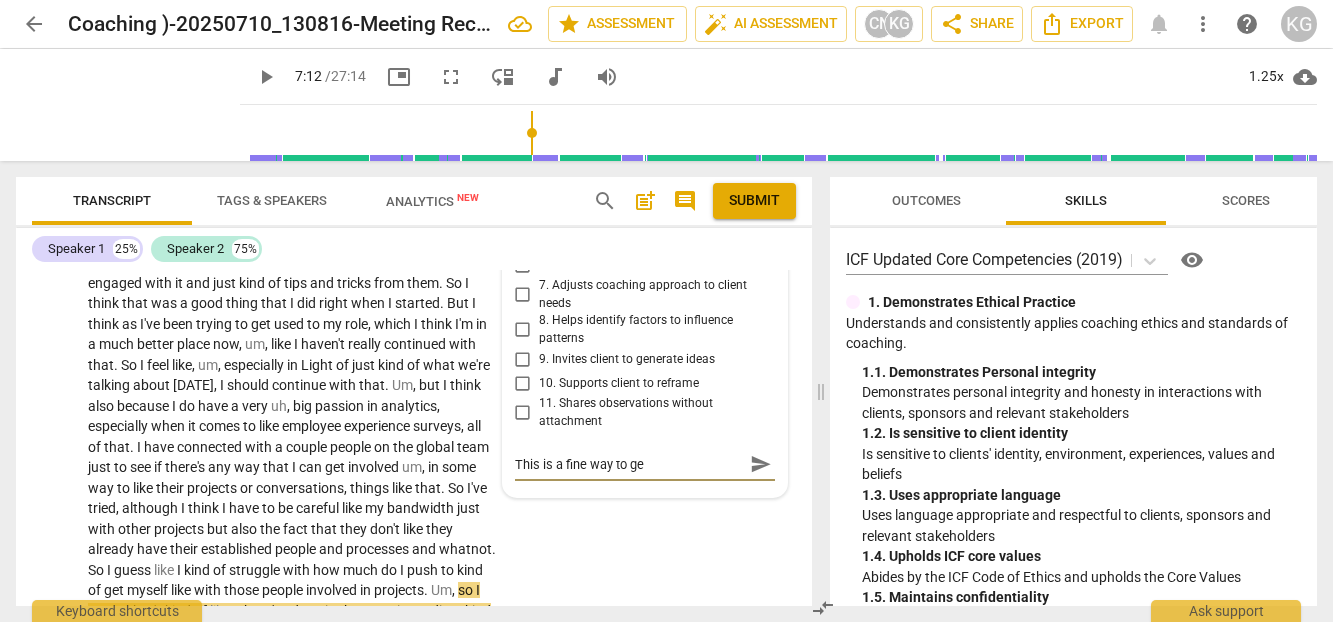 type on "This is a fine way to get" 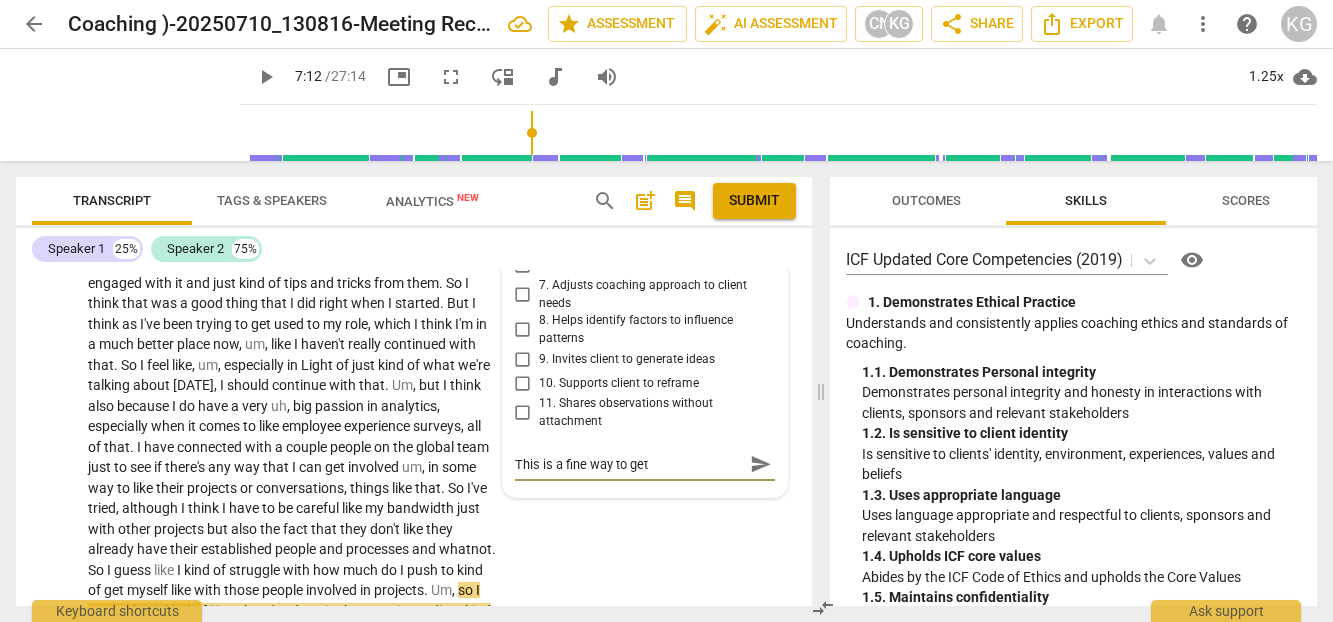 type on "This is a fine way to get" 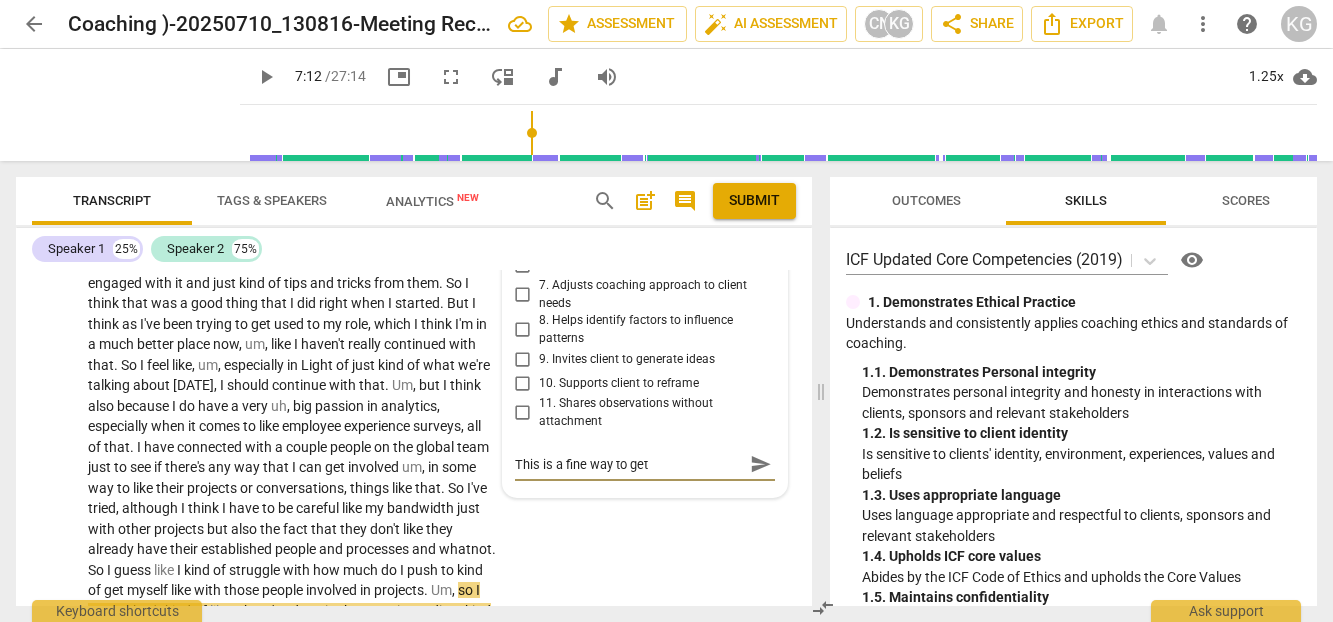 type on "This is a fine way to get" 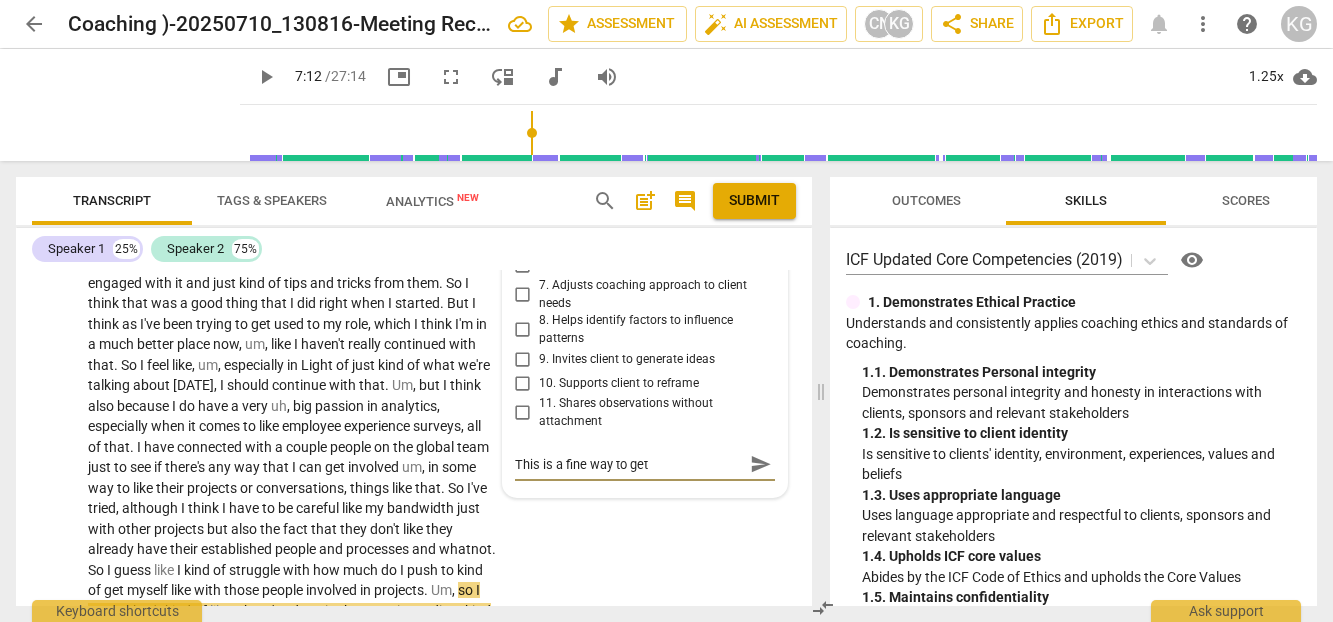 type on "This is a fine way to get" 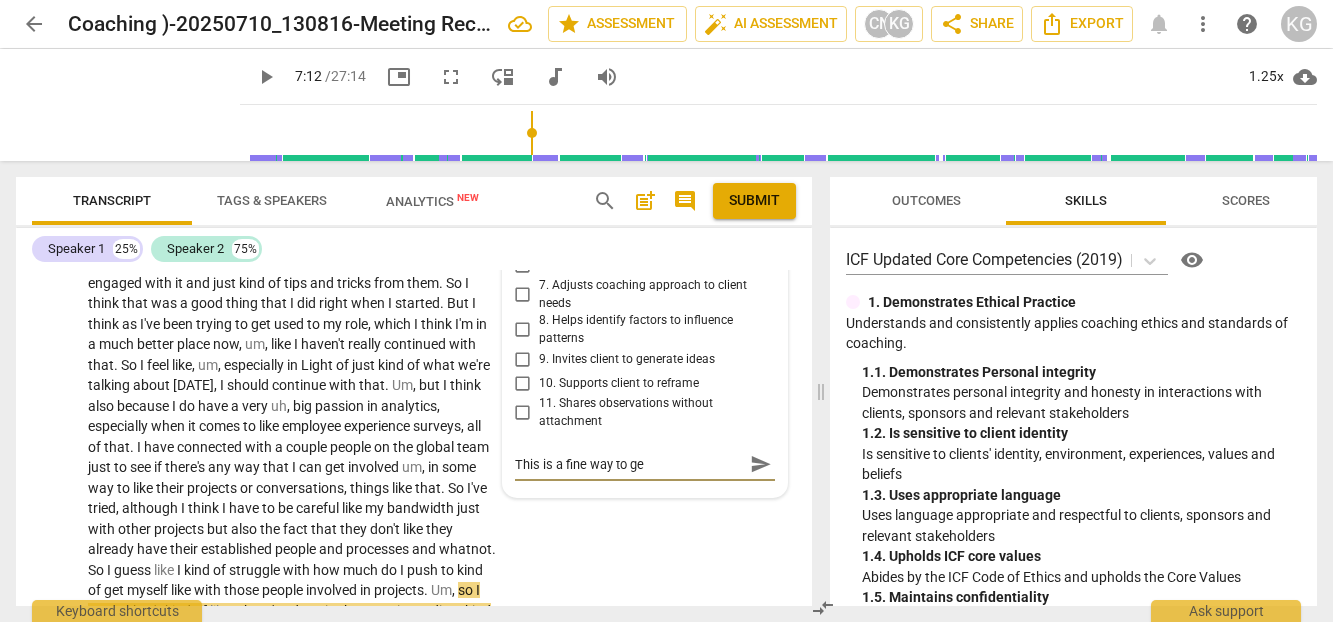 type on "This is a fine way to g" 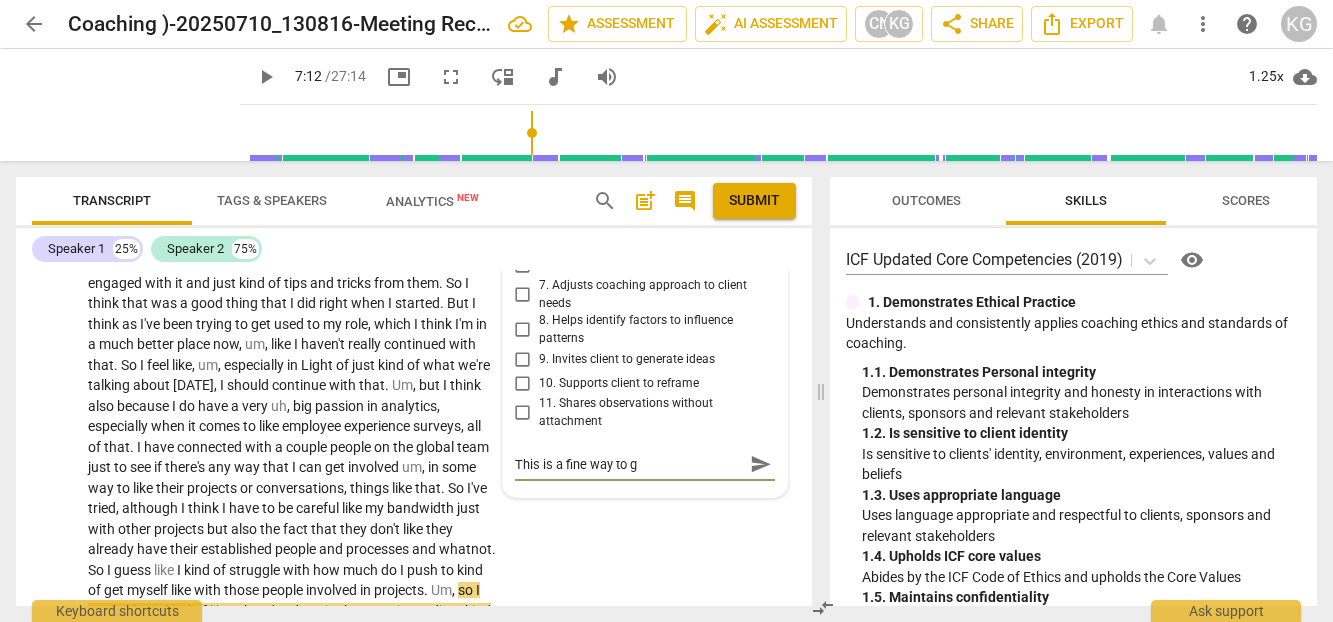 type on "This is a fine way to" 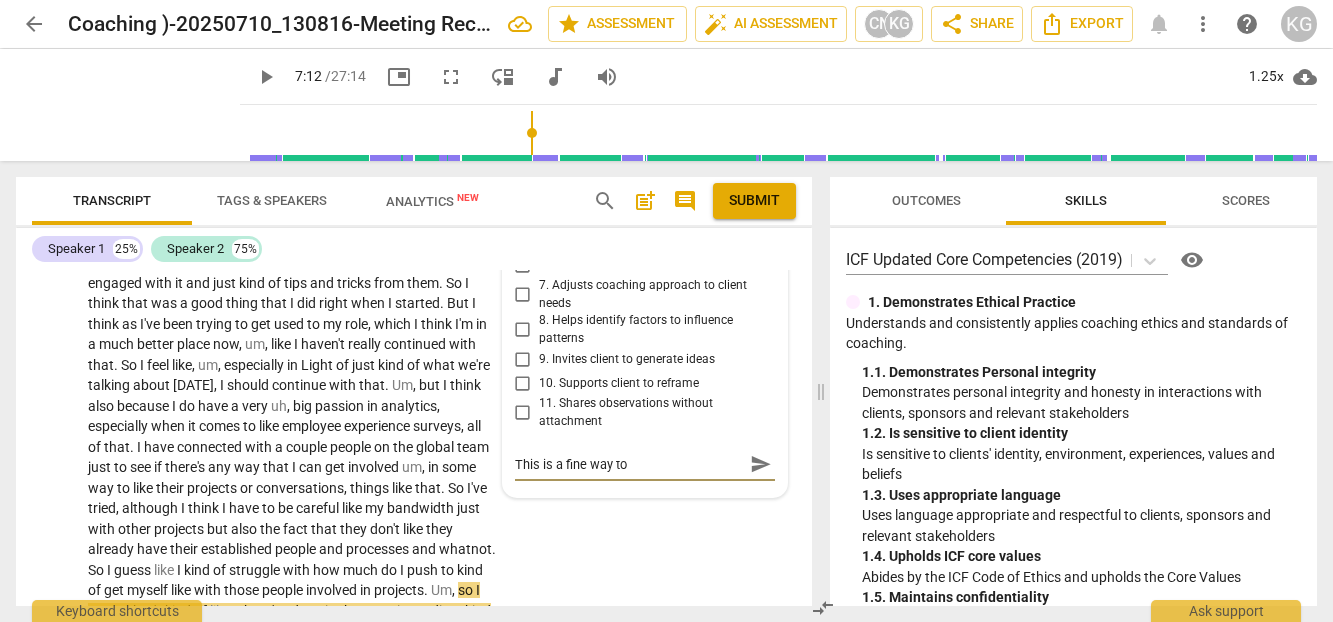 type on "This is a fine way to d" 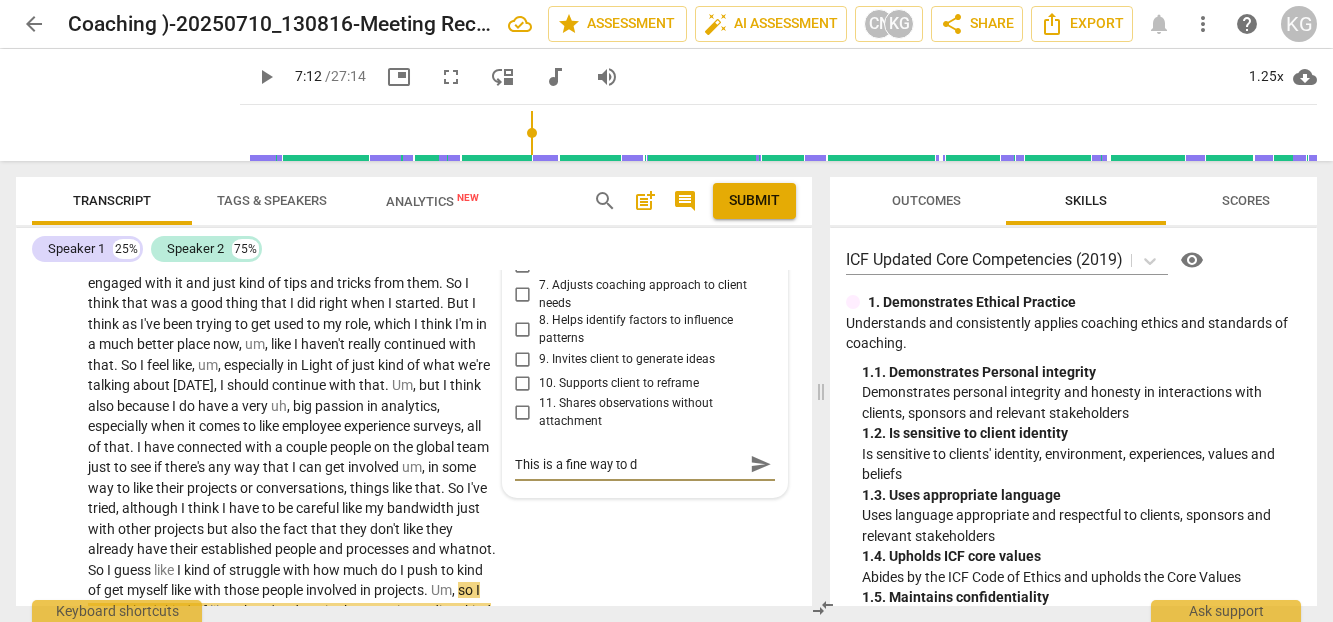 type on "This is a fine way to di" 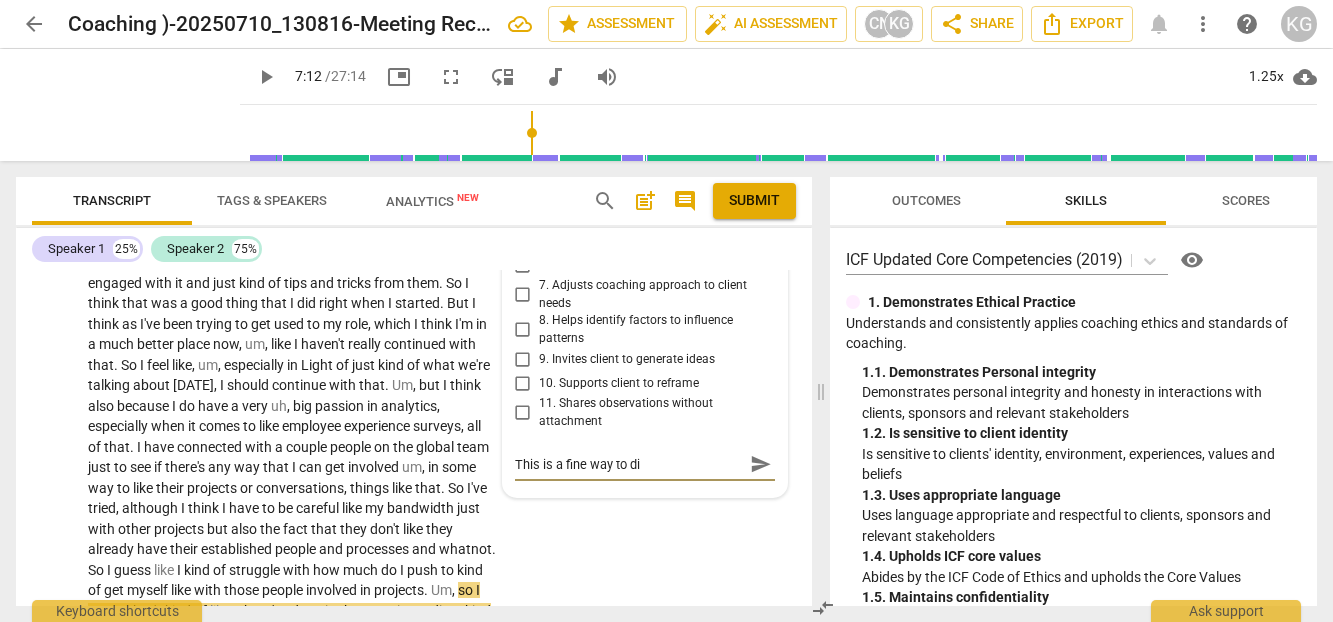 type on "This is a fine way to div" 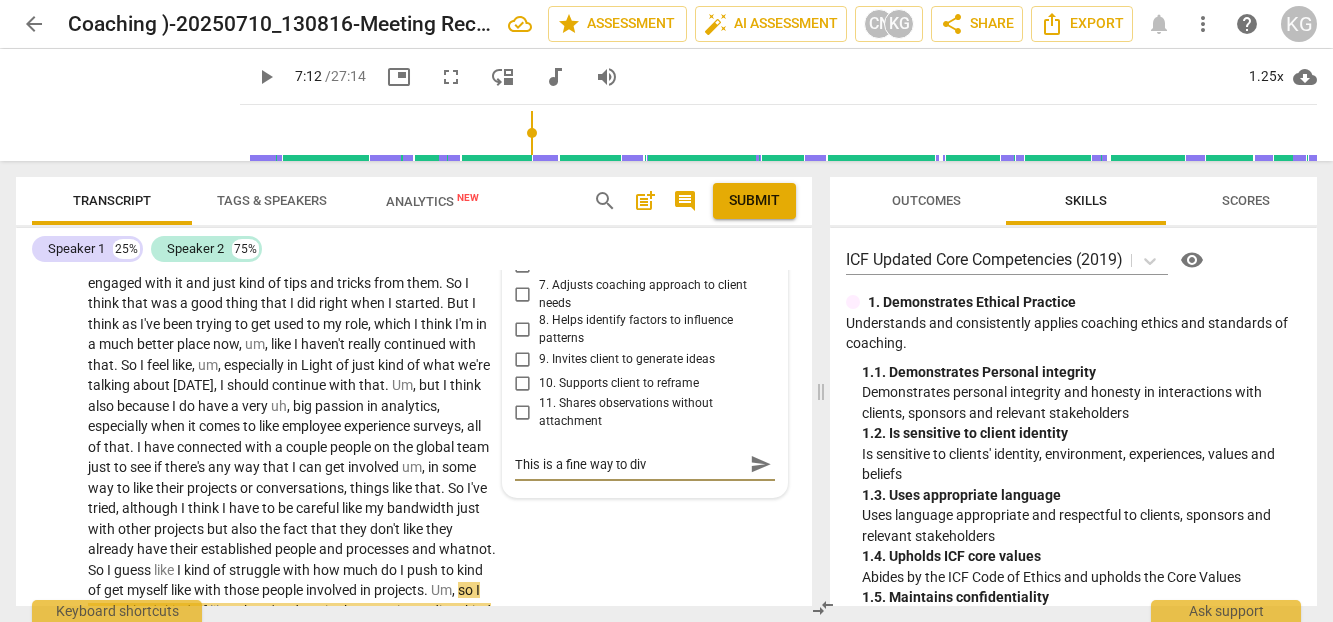 type on "This is a fine way to dive" 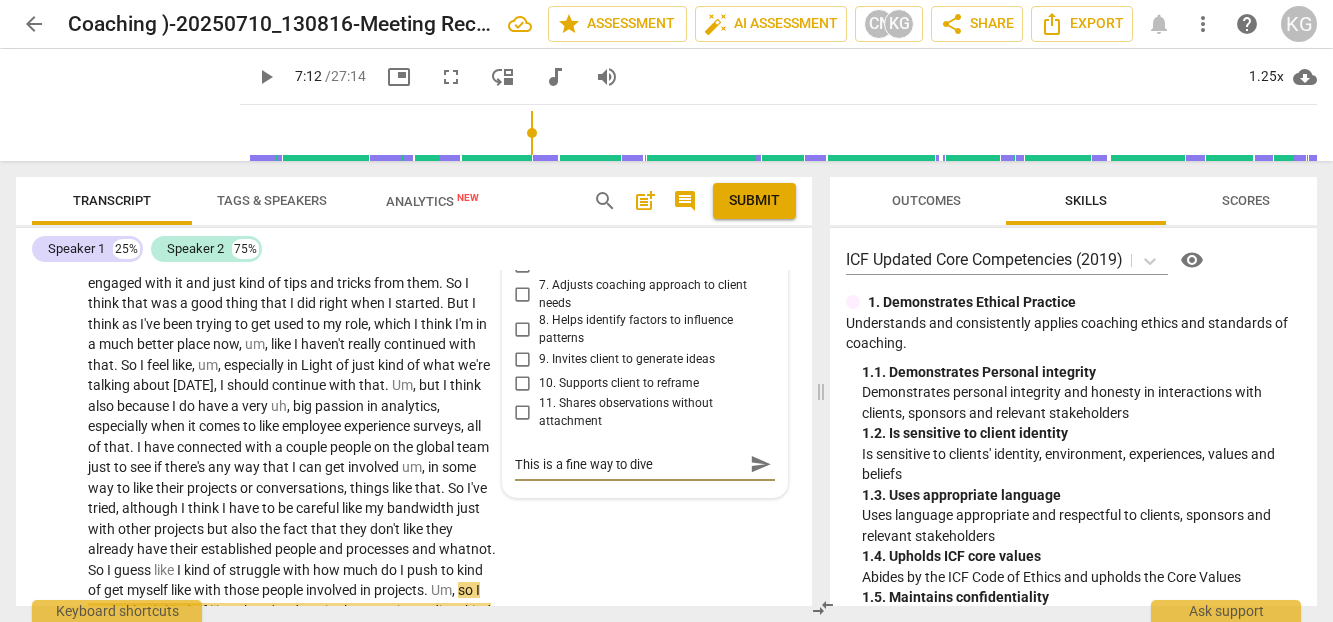 type on "This is a fine way to dive" 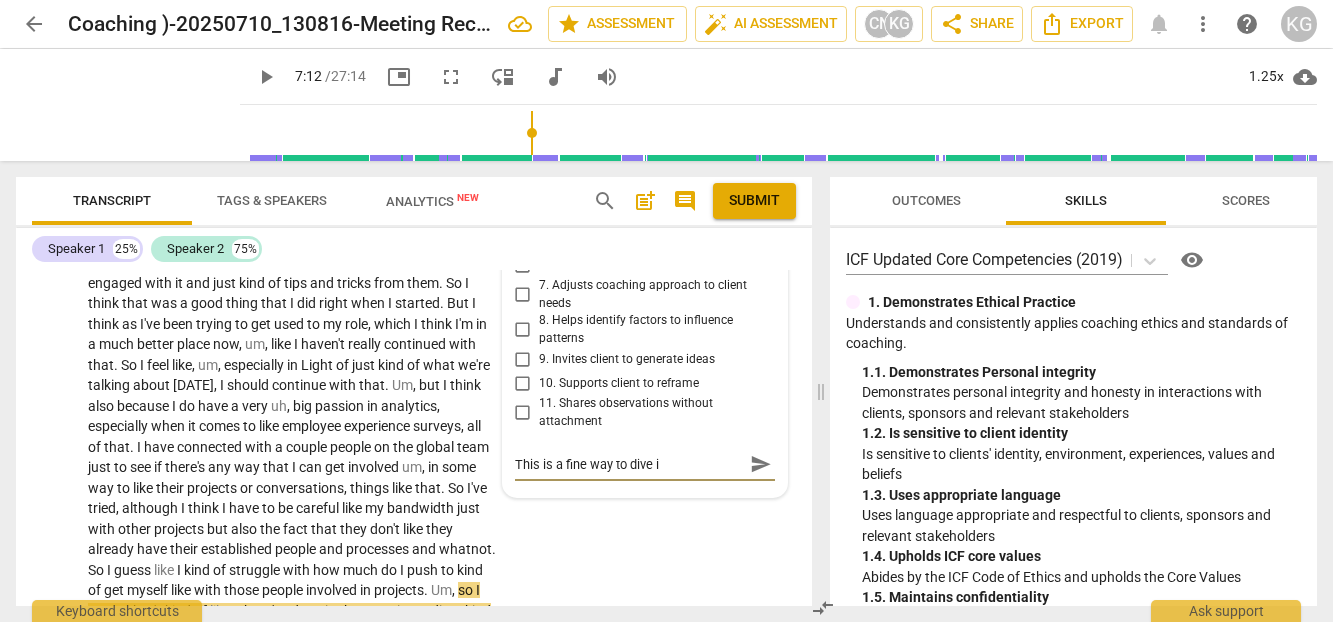 type on "This is a fine way to dive in" 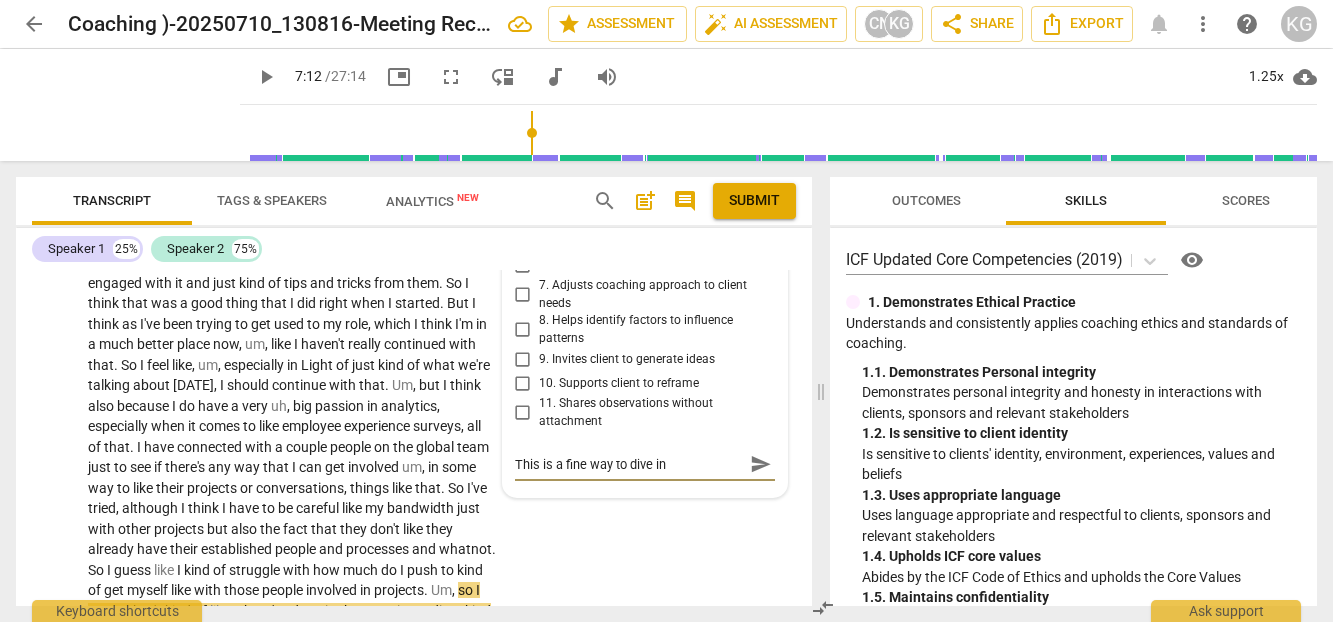 type on "This is a fine way to dive in." 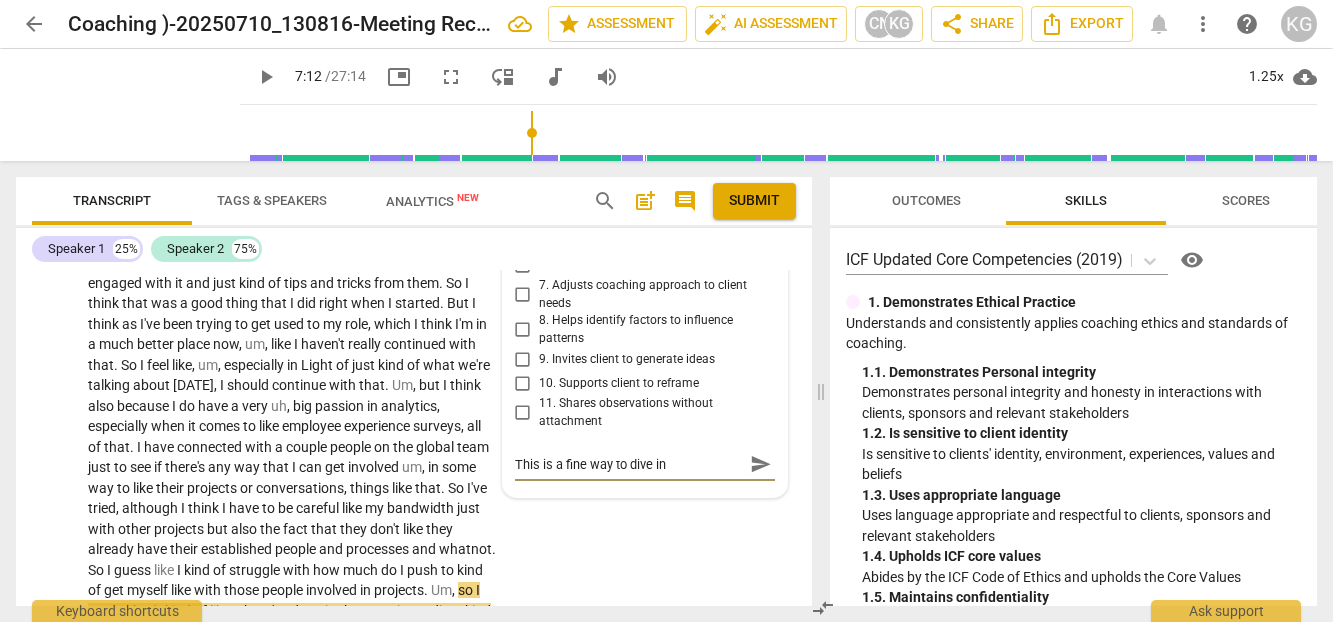 type on "This is a fine way to dive in." 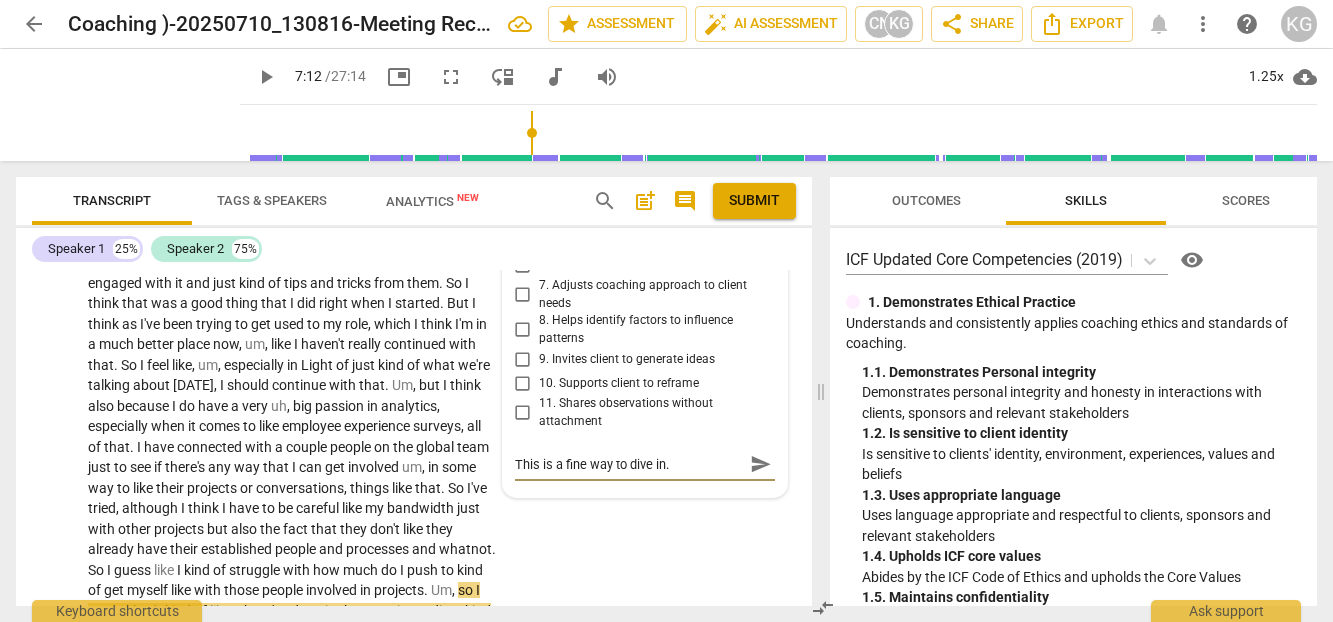 type on "This is a fine way to dive in.." 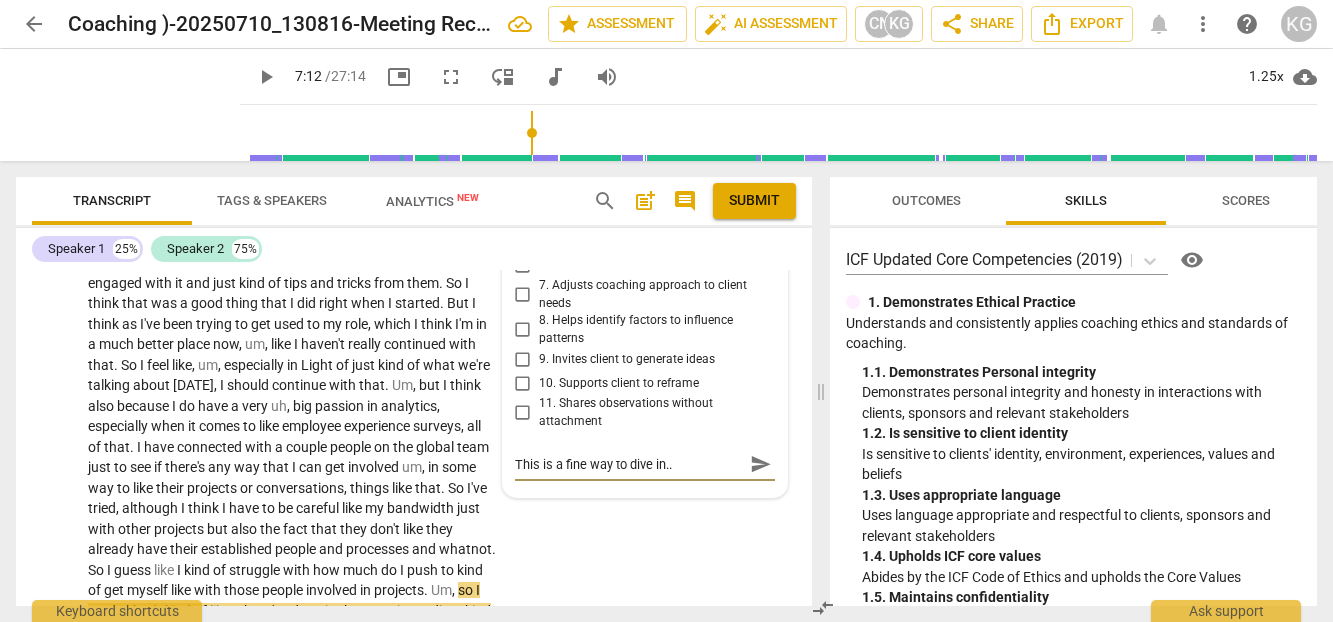 type on "This is a fine way to dive in..." 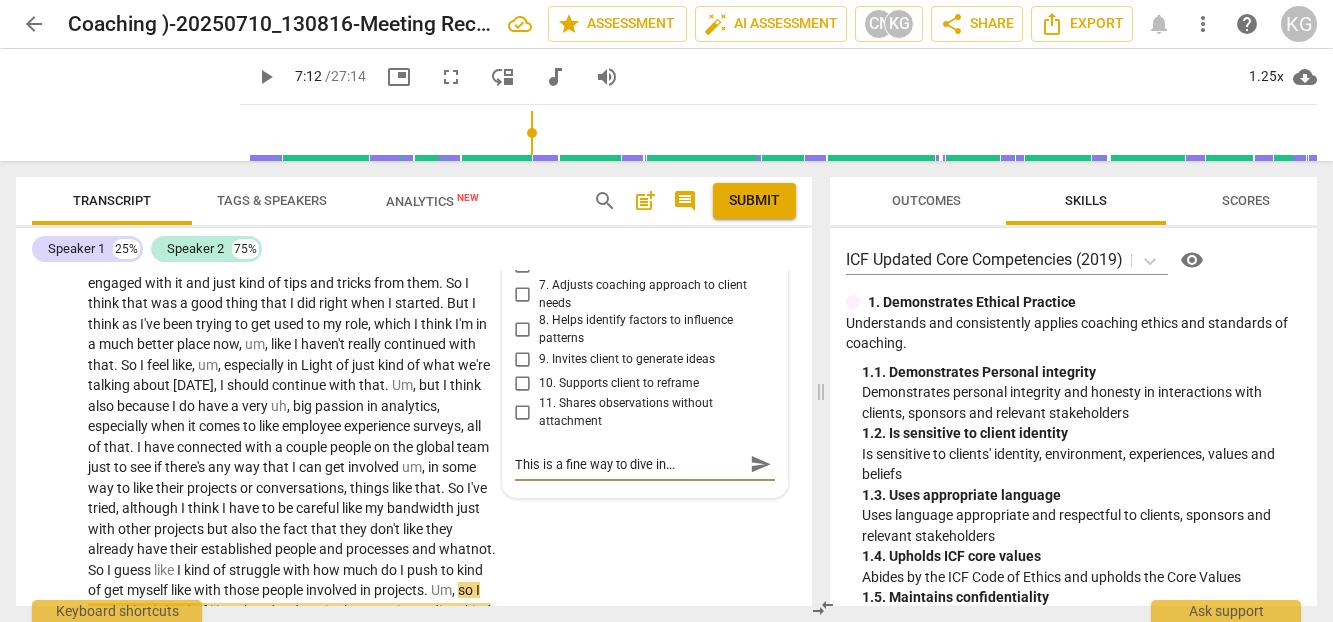 type on "This is a fine way to dive in..." 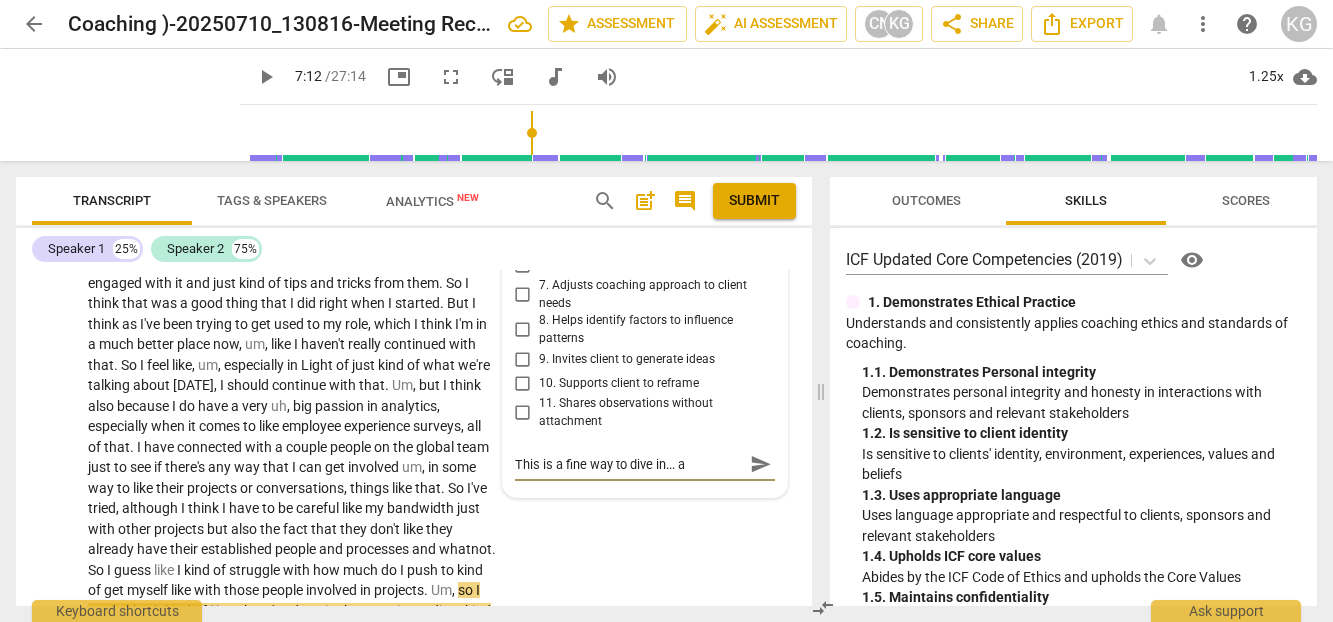 type on "This is a fine way to dive in... an" 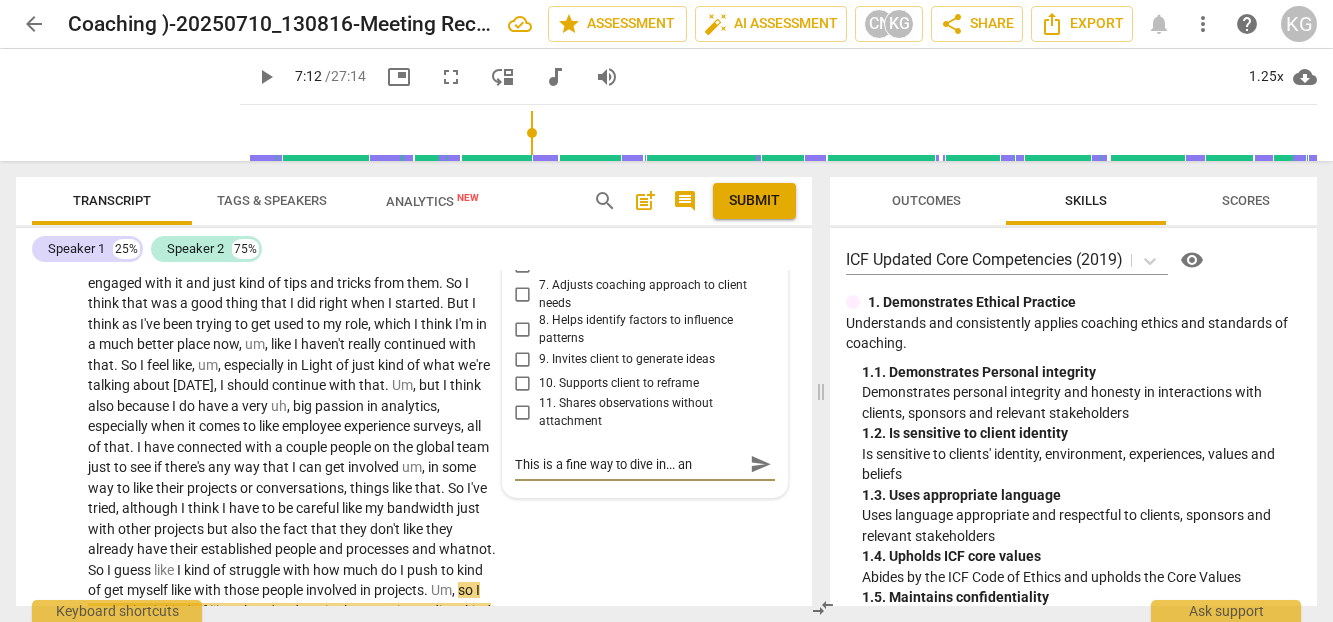 type on "This is a fine way to dive in... and" 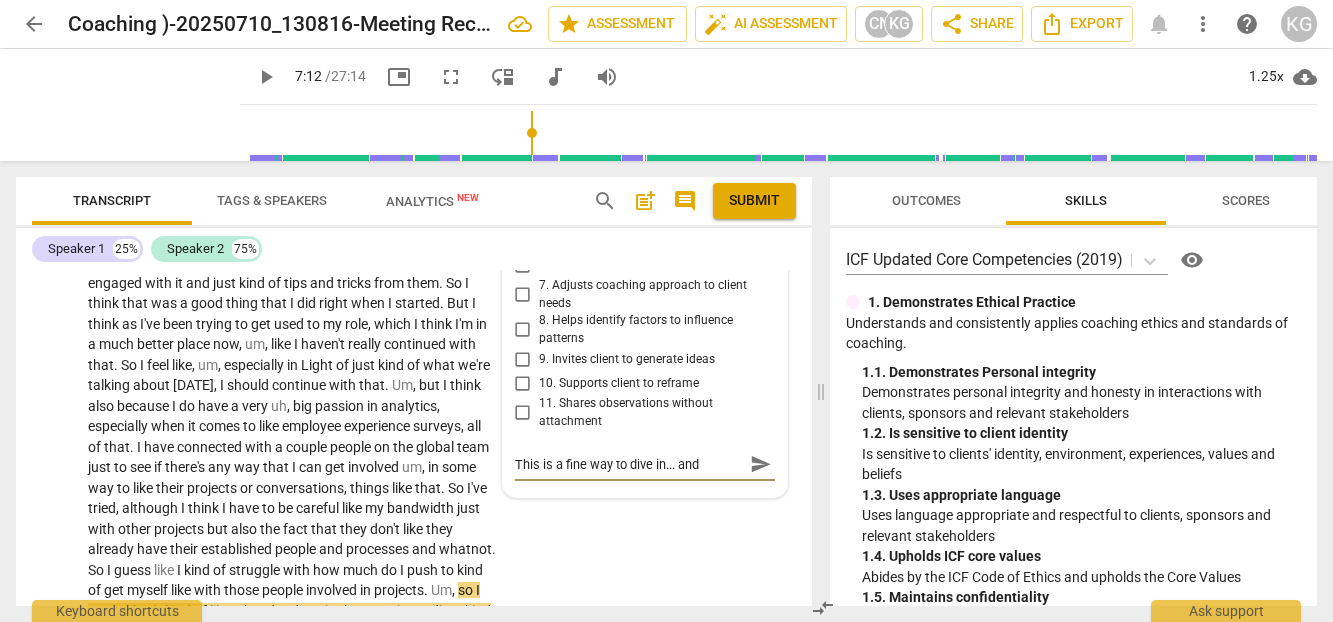 type on "This is a fine way to dive in... and," 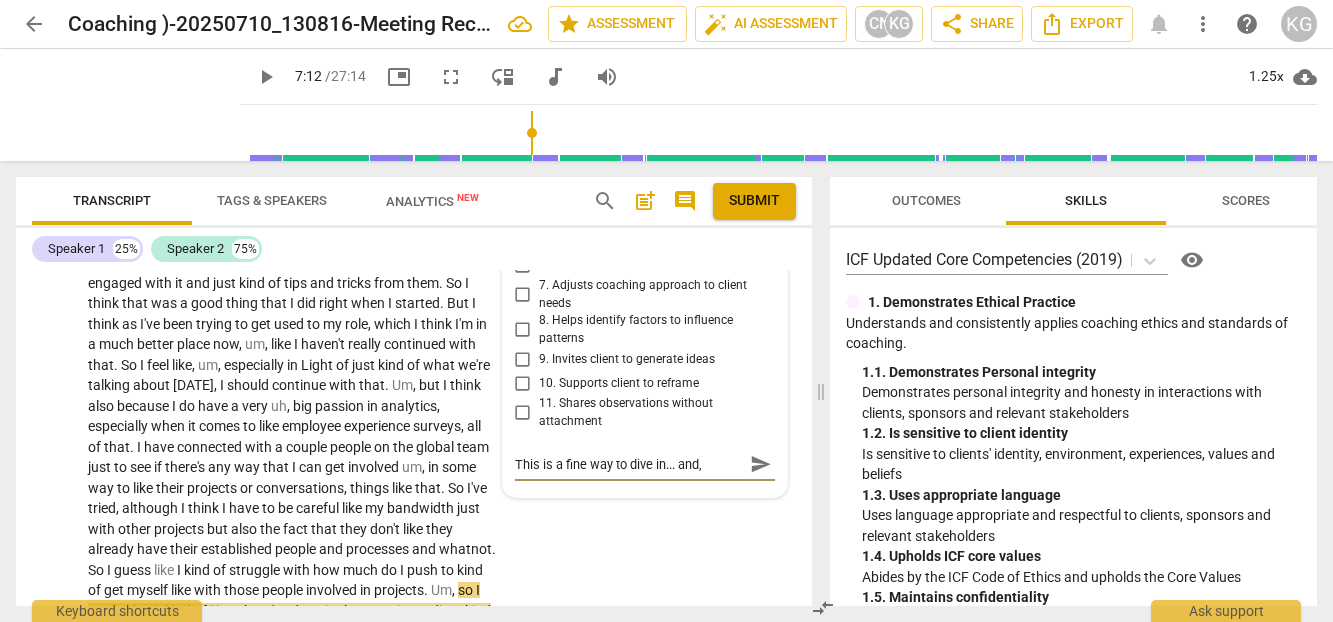 type on "This is a fine way to dive in... and," 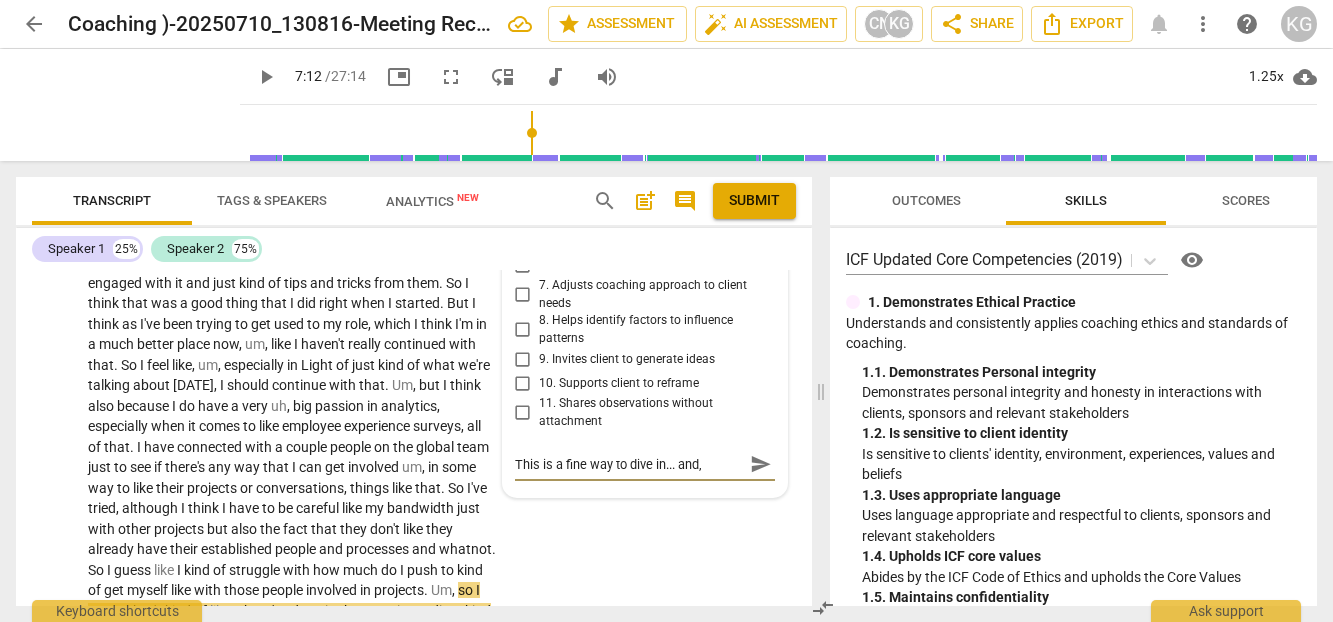 type on "This is a fine way to dive in... and, w" 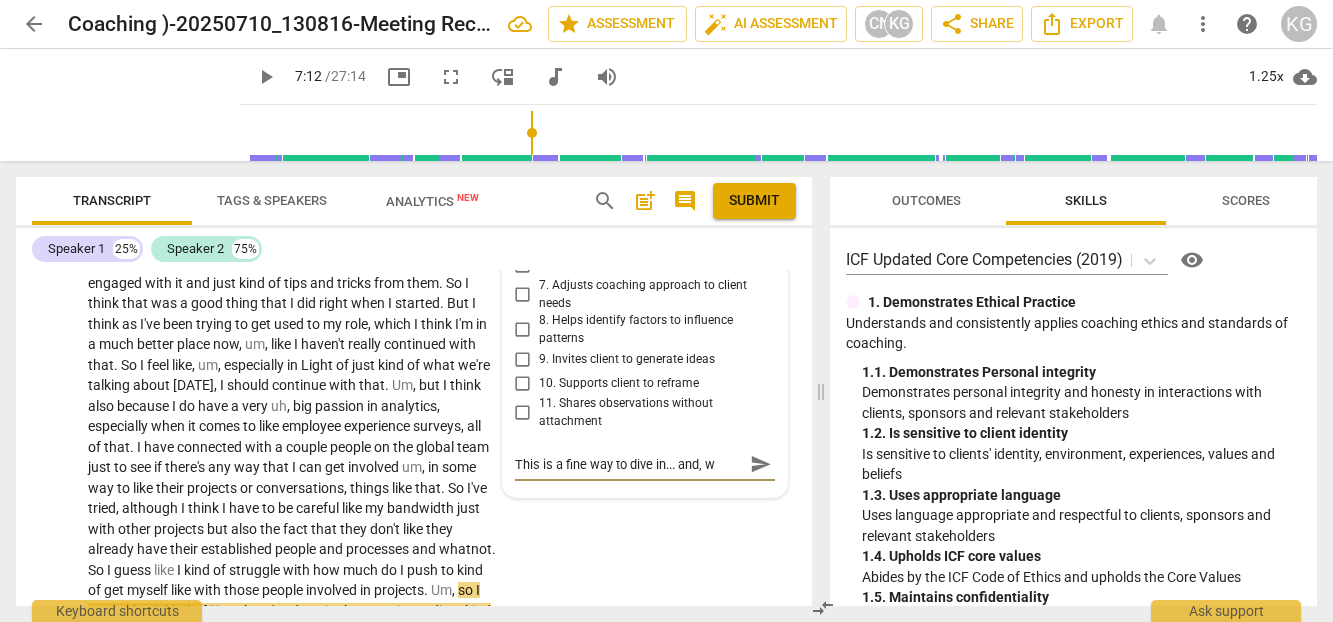 type on "This is a fine way to dive in... and, wh" 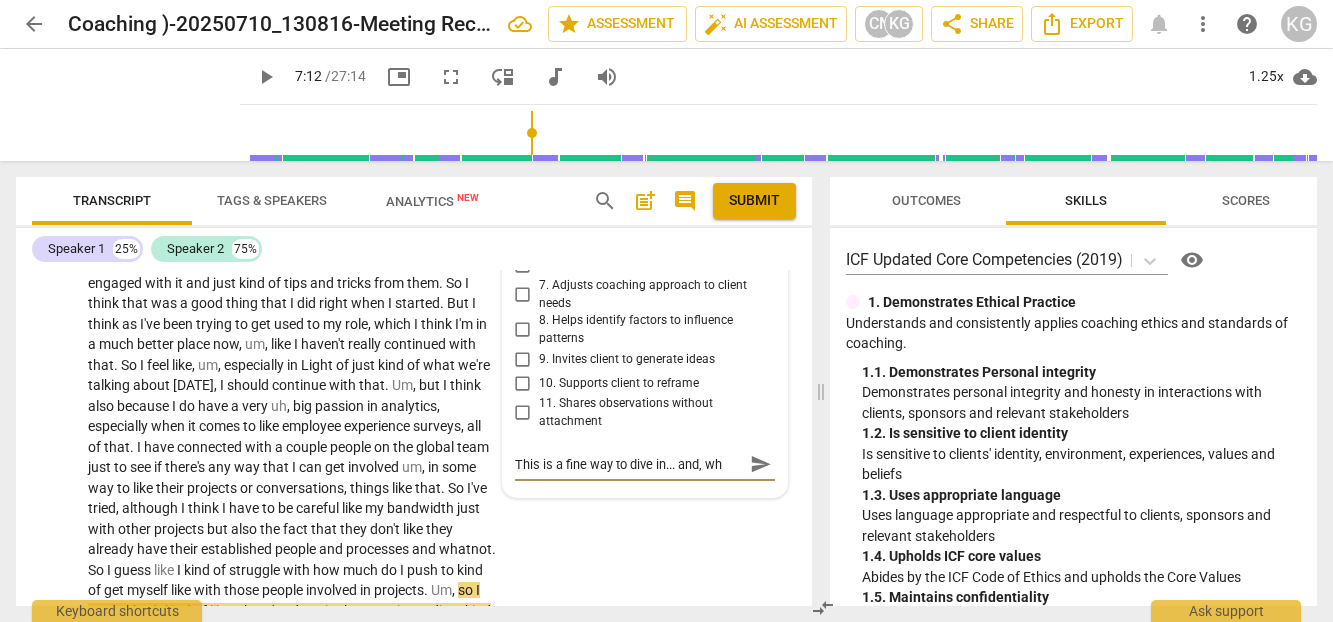 type on "This is a fine way to dive in... and, wha" 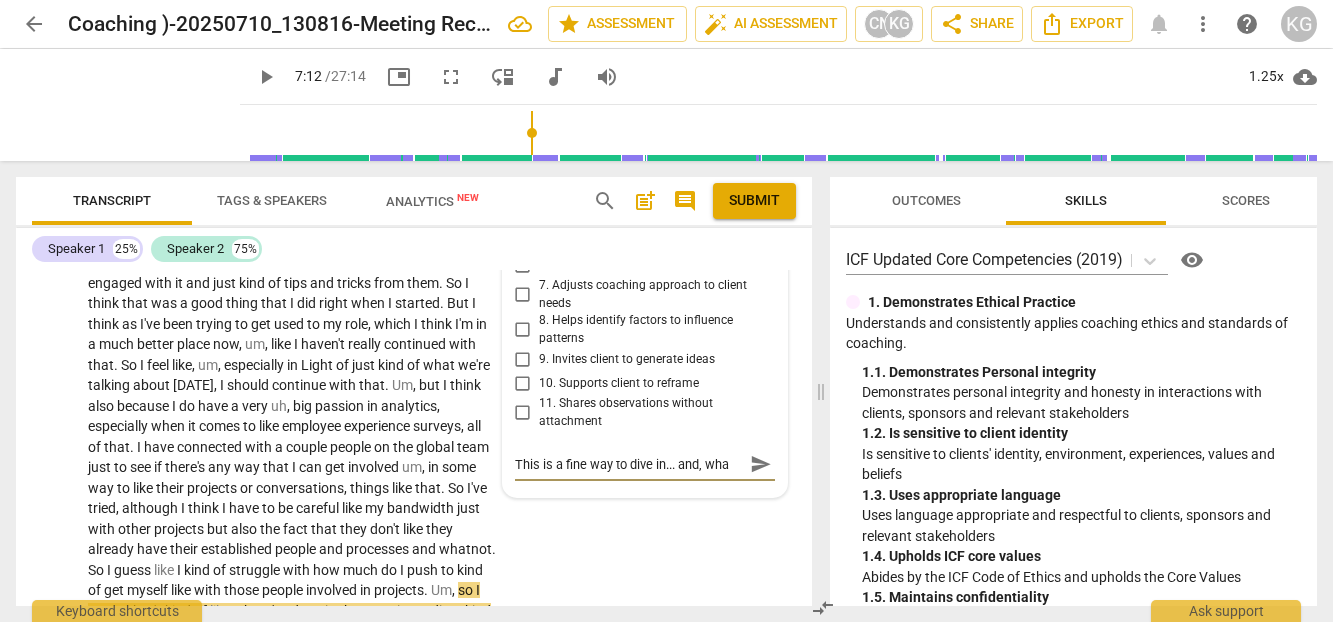 type on "This is a fine way to dive in... and, what" 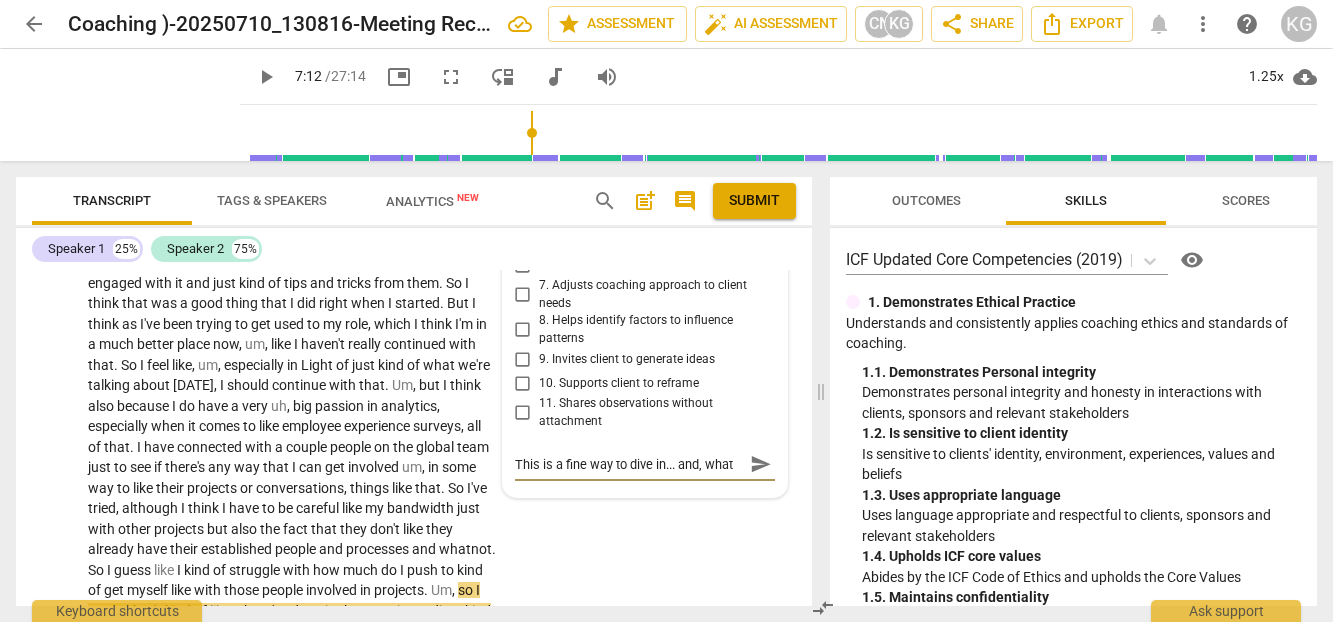 type on "This is a fine way to dive in... and, what" 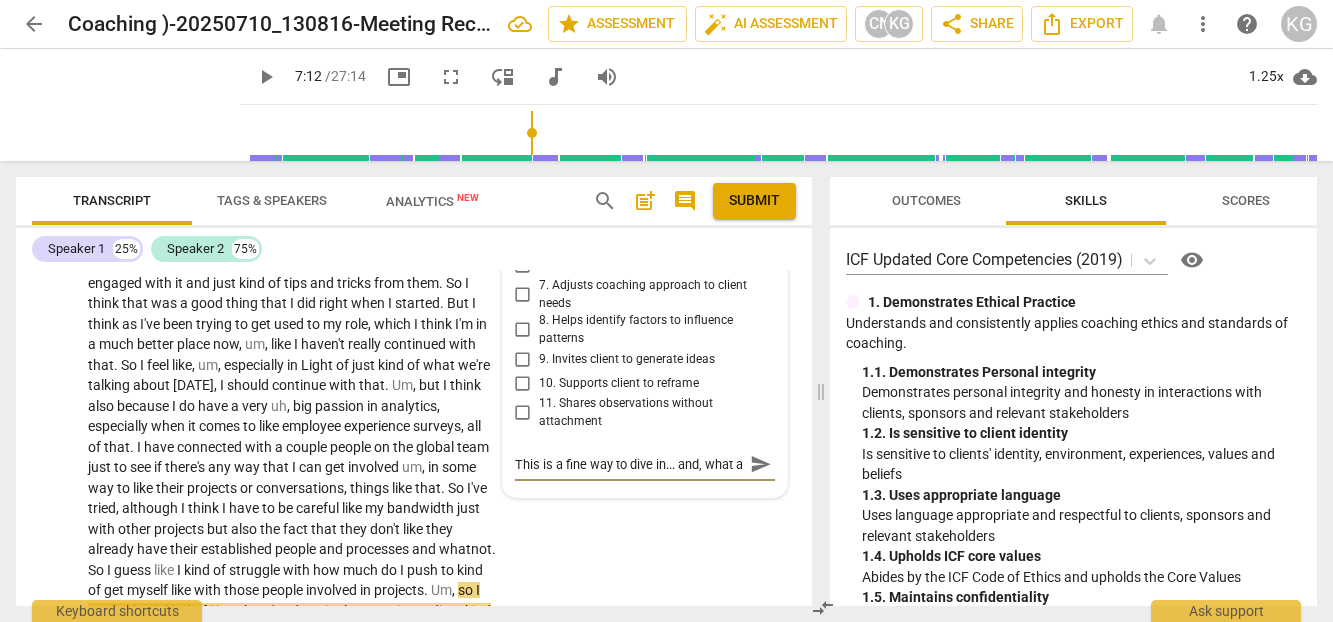 scroll, scrollTop: 17, scrollLeft: 0, axis: vertical 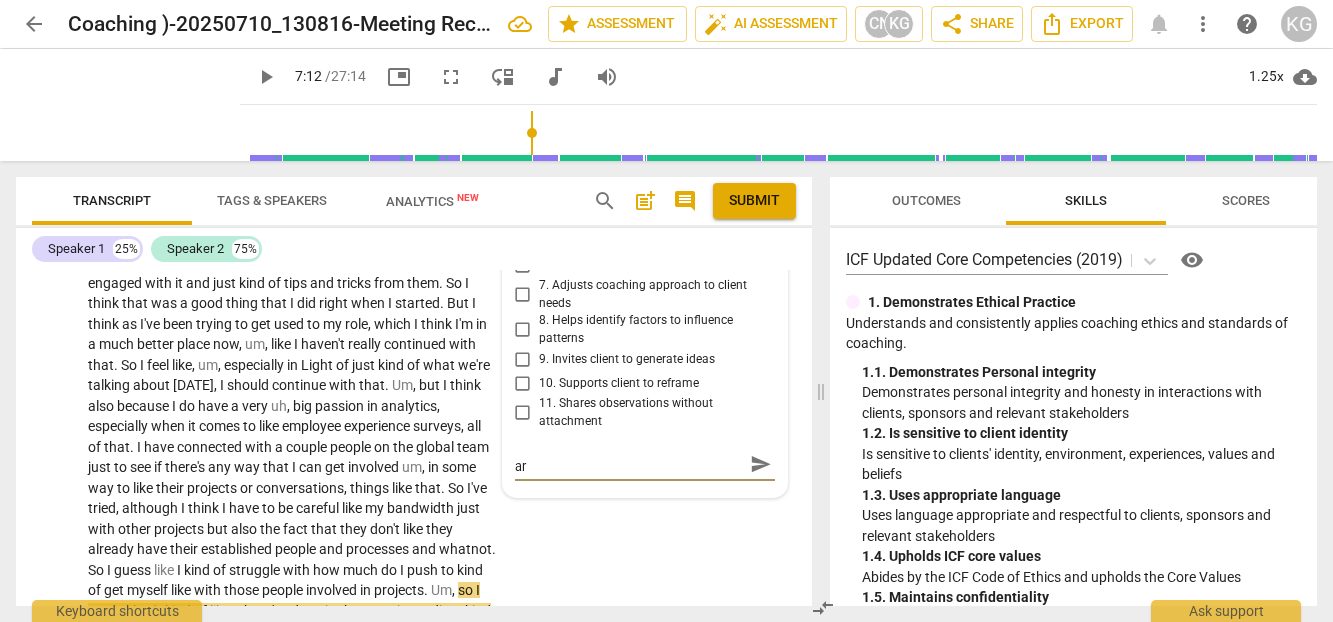 type on "This is a fine way to dive in... and, what are" 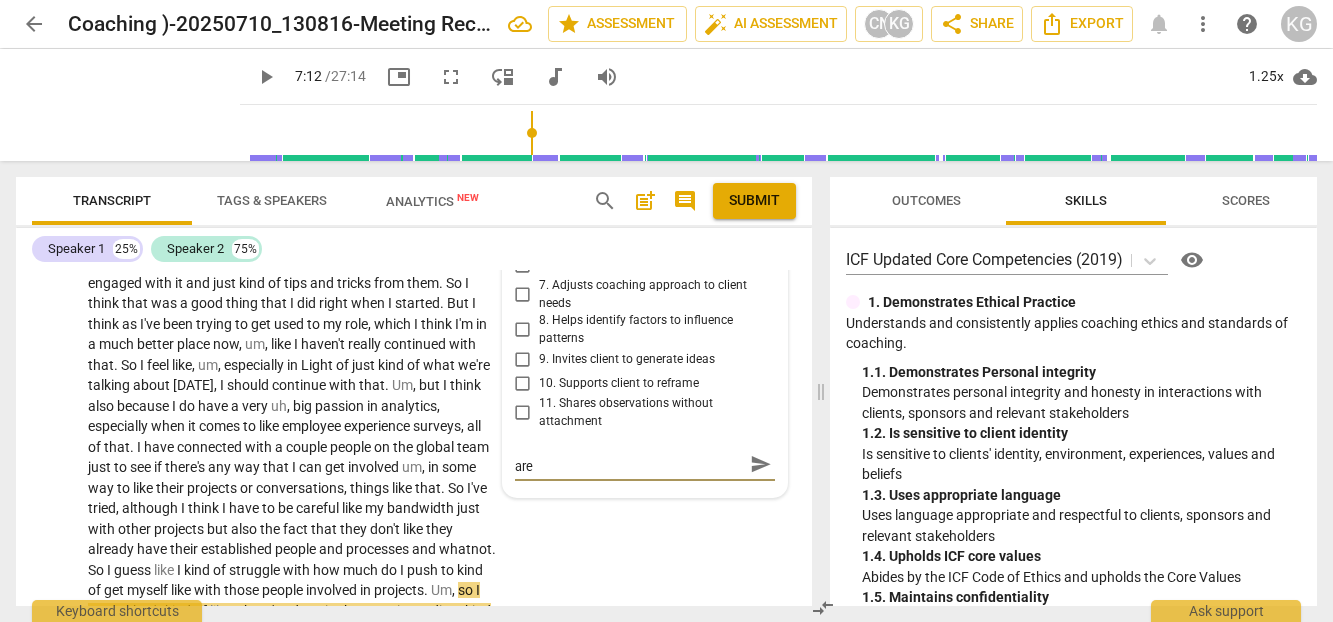 type on "This is a fine way to dive in... and, what are" 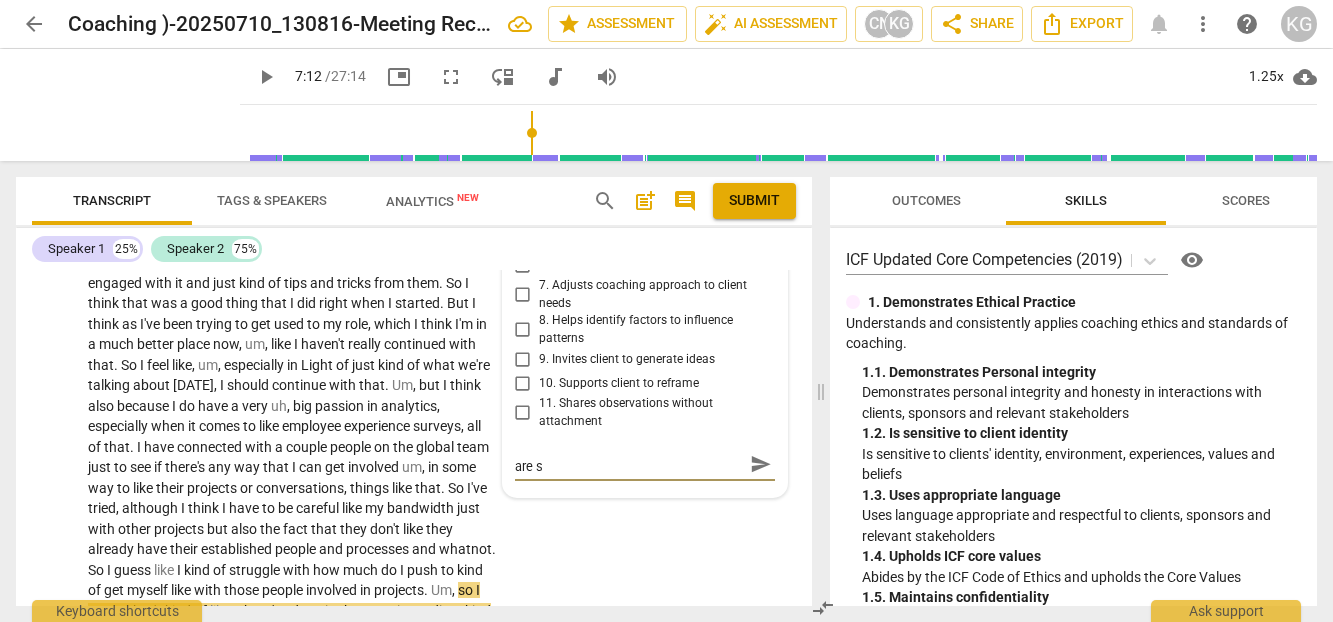 type on "This is a fine way to dive in... and, what are so" 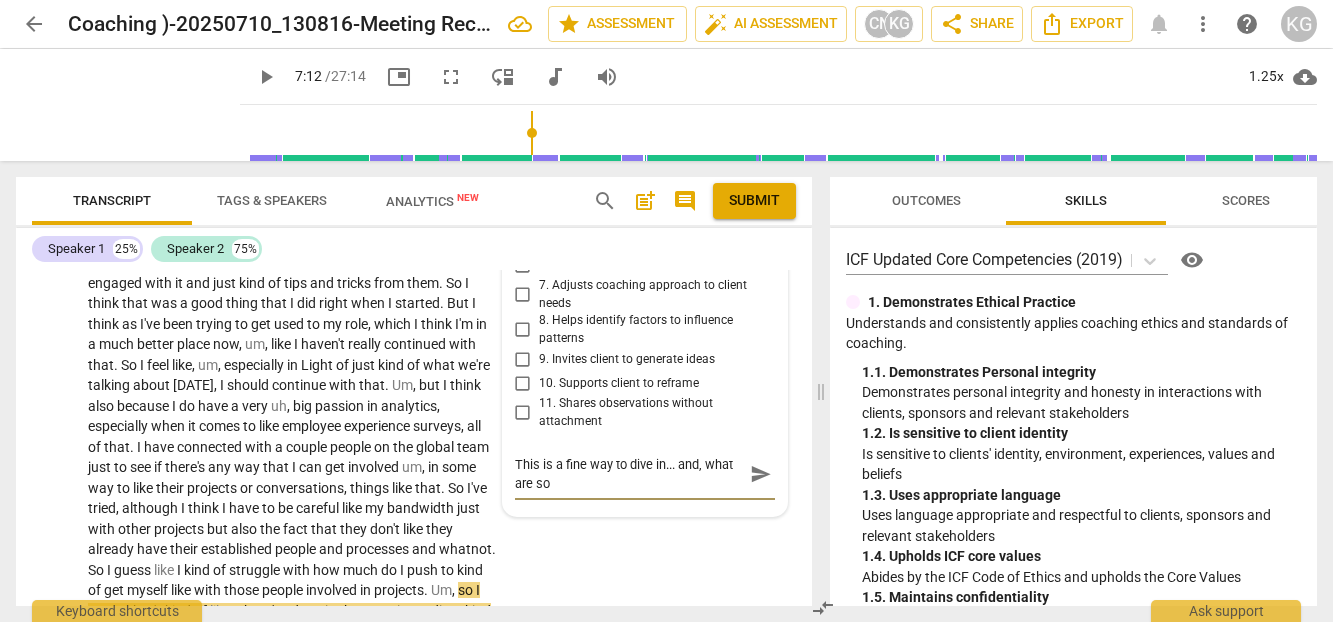type on "This is a fine way to dive in... and, what are som" 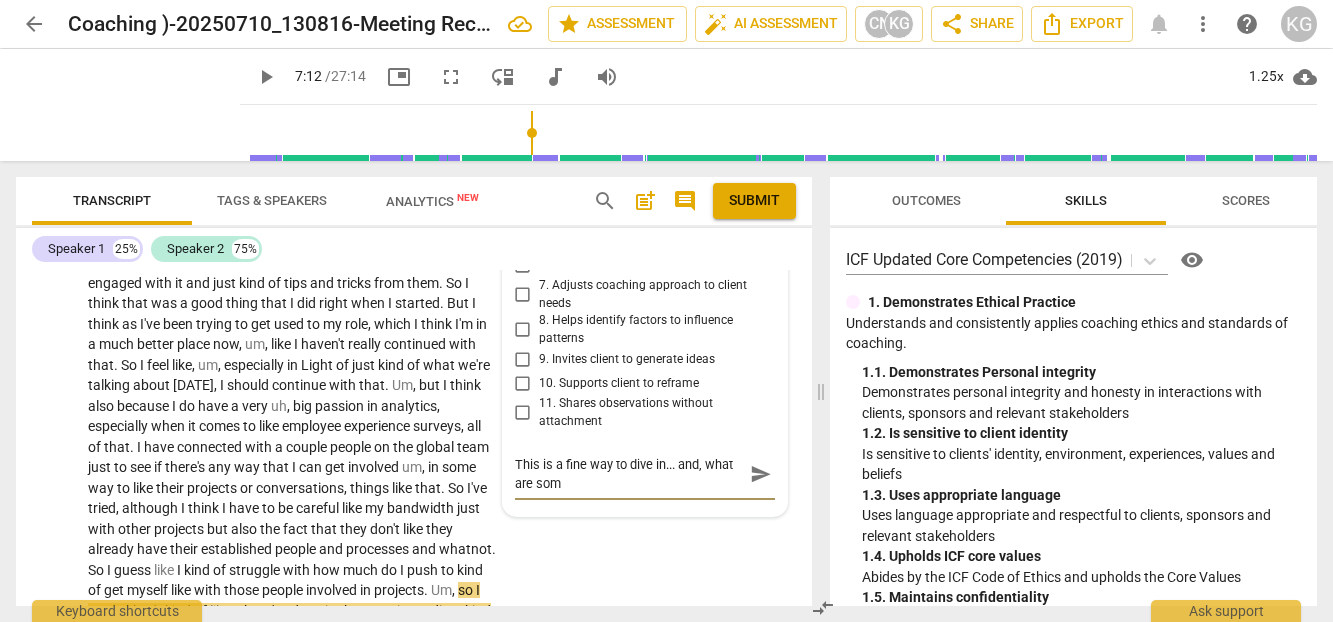 scroll, scrollTop: 0, scrollLeft: 0, axis: both 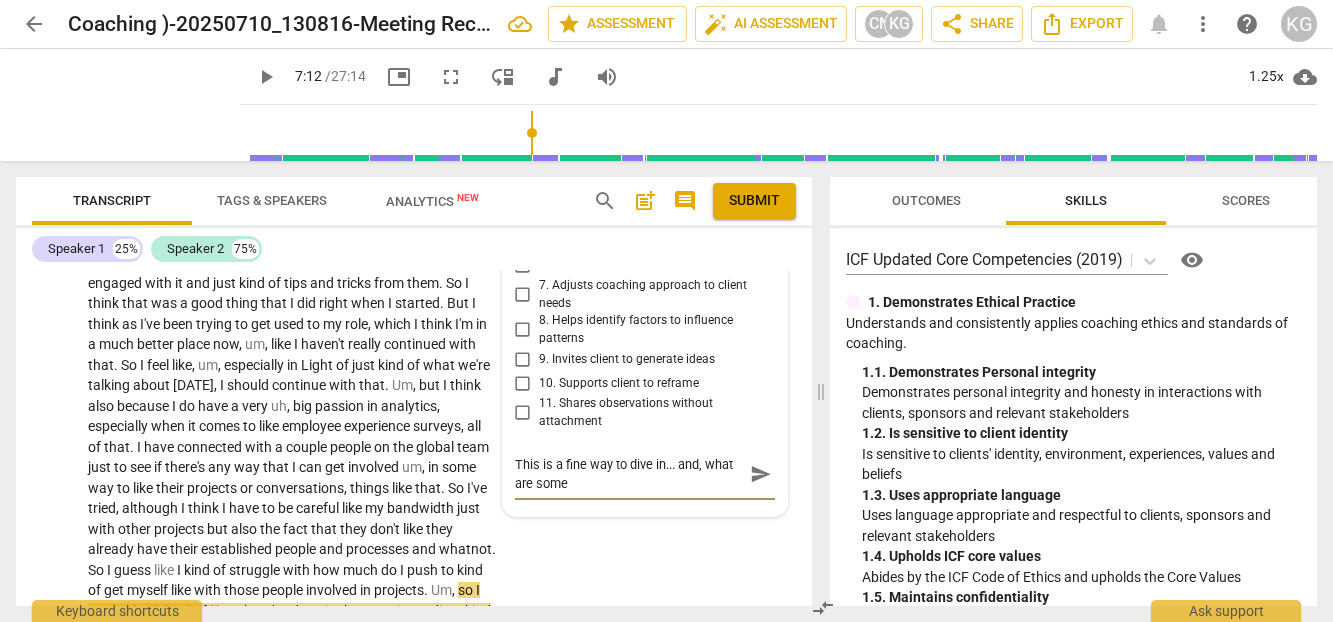type on "This is a fine way to dive in... and, what are some" 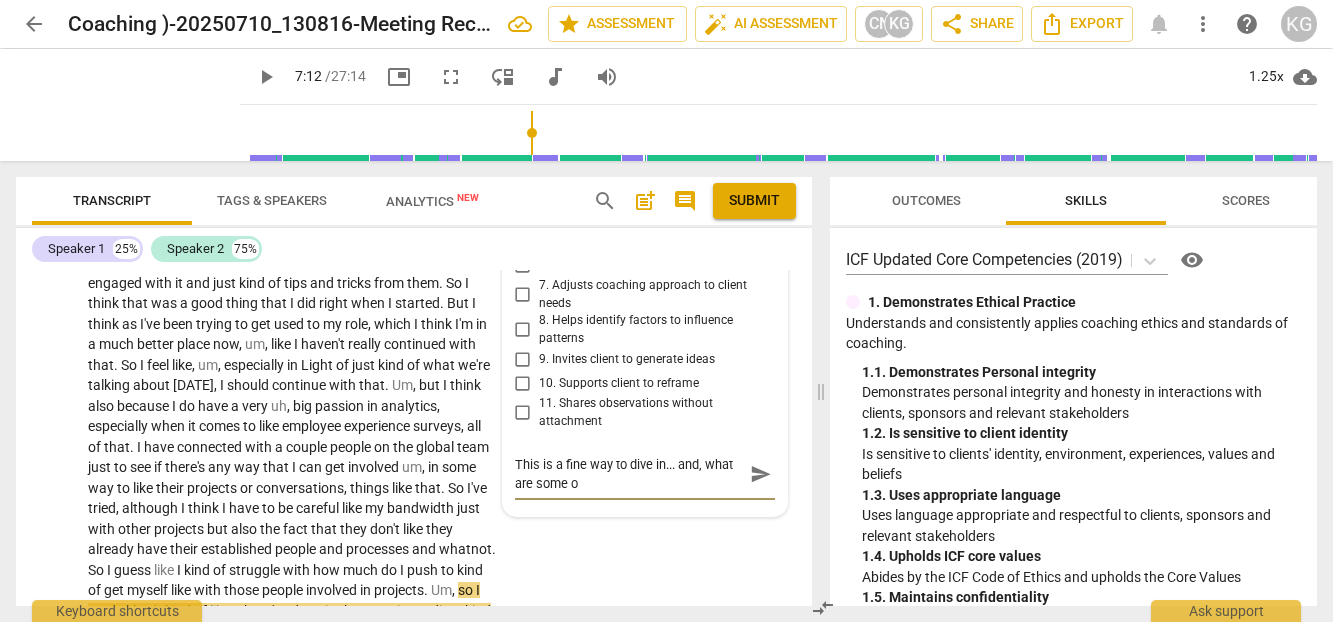 type on "This is a fine way to dive in... and, what are some ot" 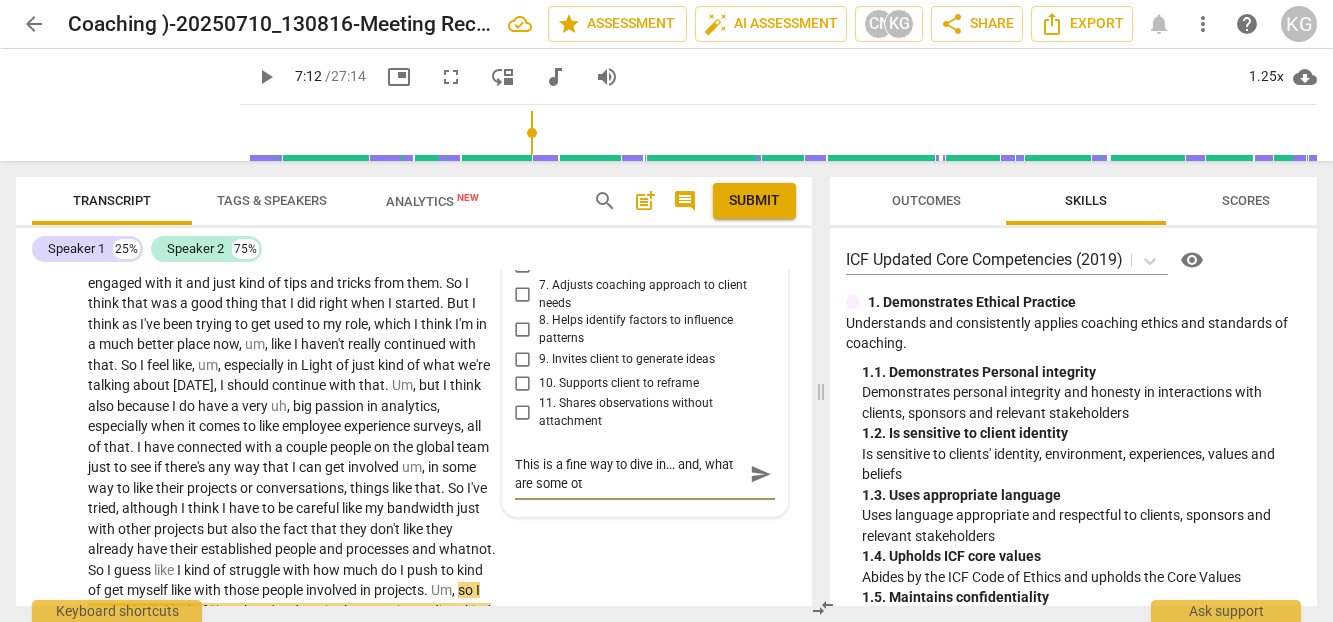 type on "This is a fine way to dive in... and, what are some ot" 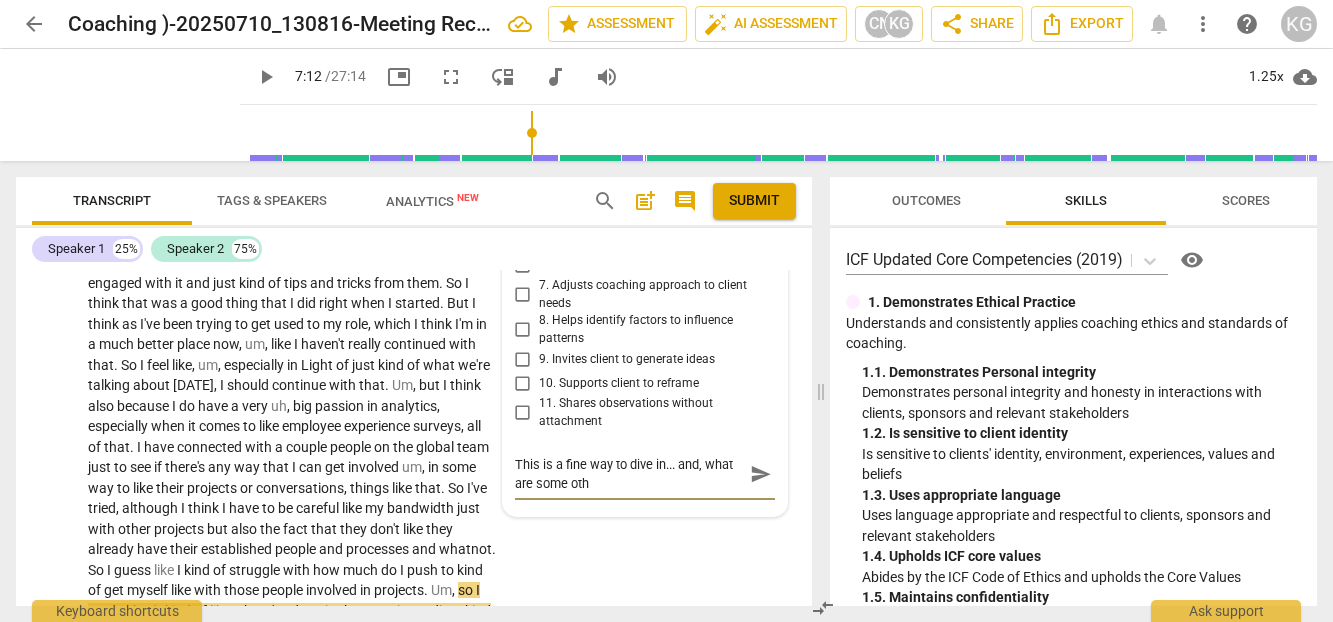 type on "This is a fine way to dive in... and, what are some othe" 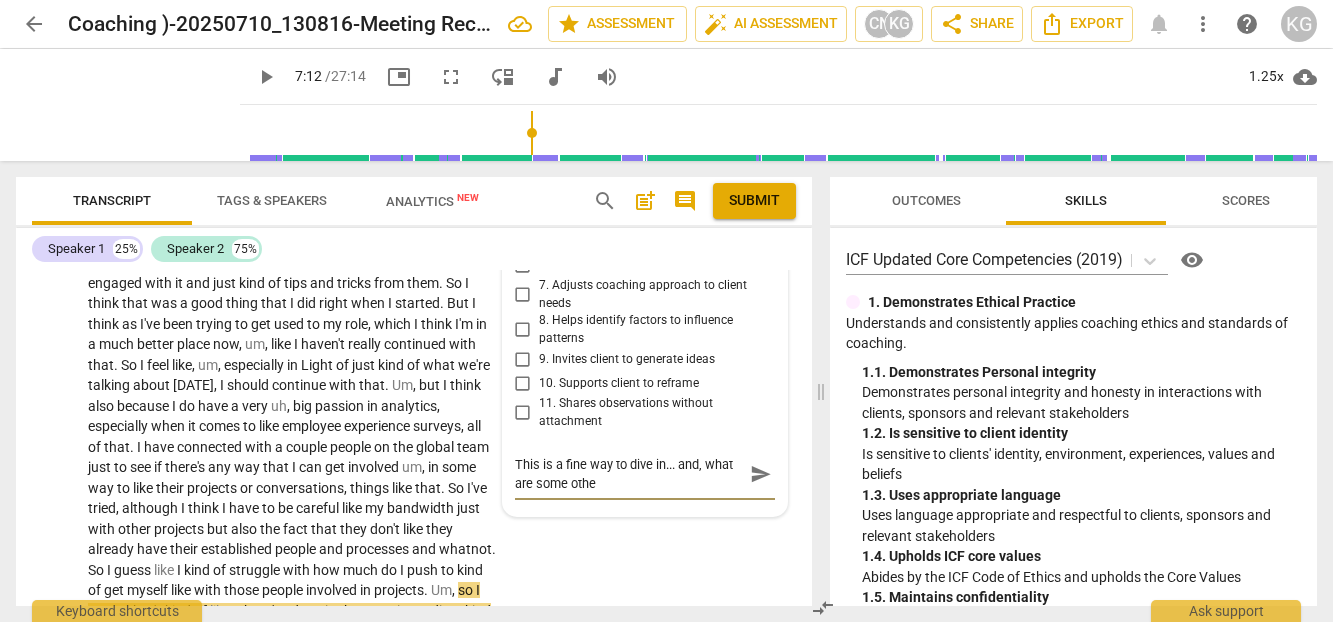 type on "This is a fine way to dive in... and, what are some other" 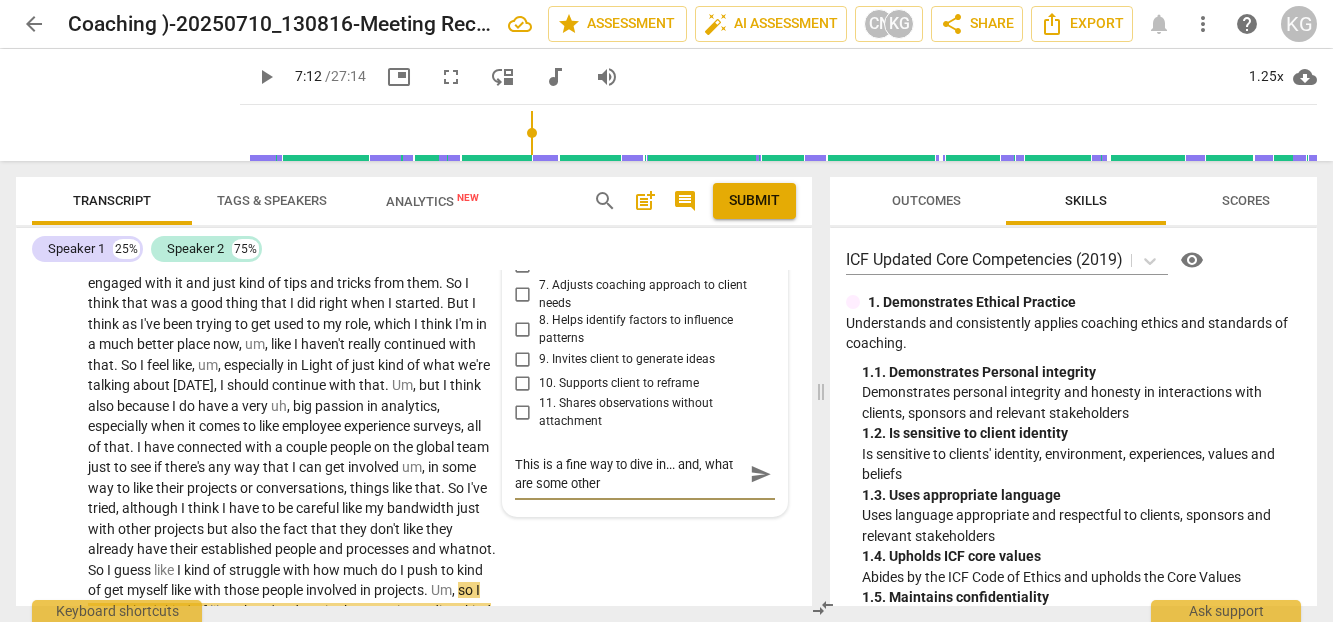 type on "This is a fine way to dive in... and, what are some other" 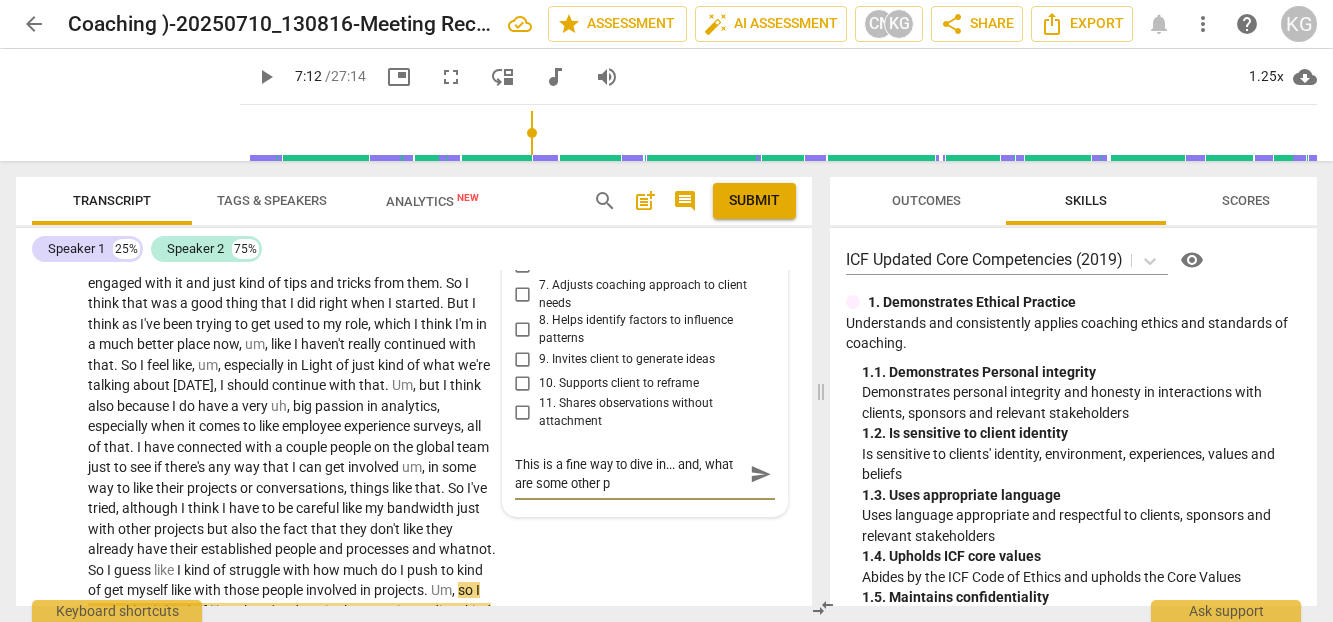 type on "This is a fine way to dive in... and, what are some other po" 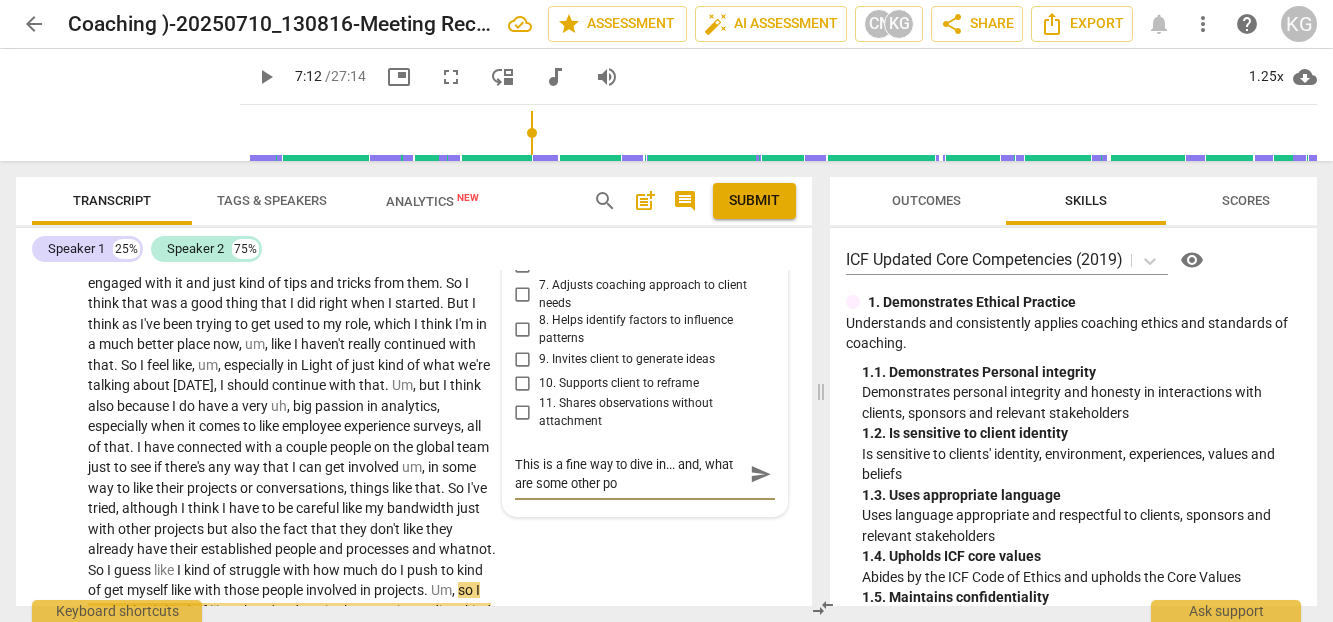 type on "This is a fine way to dive in... and, what are some other pos" 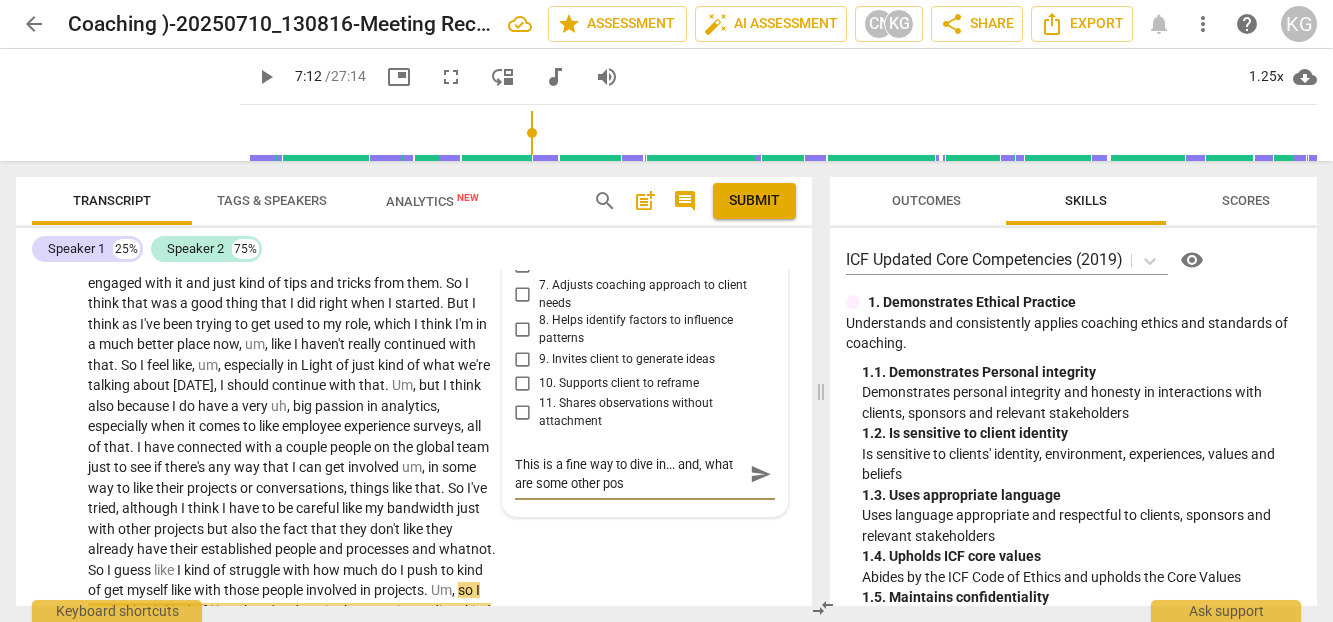 type on "This is a fine way to dive in... and, what are some other poss" 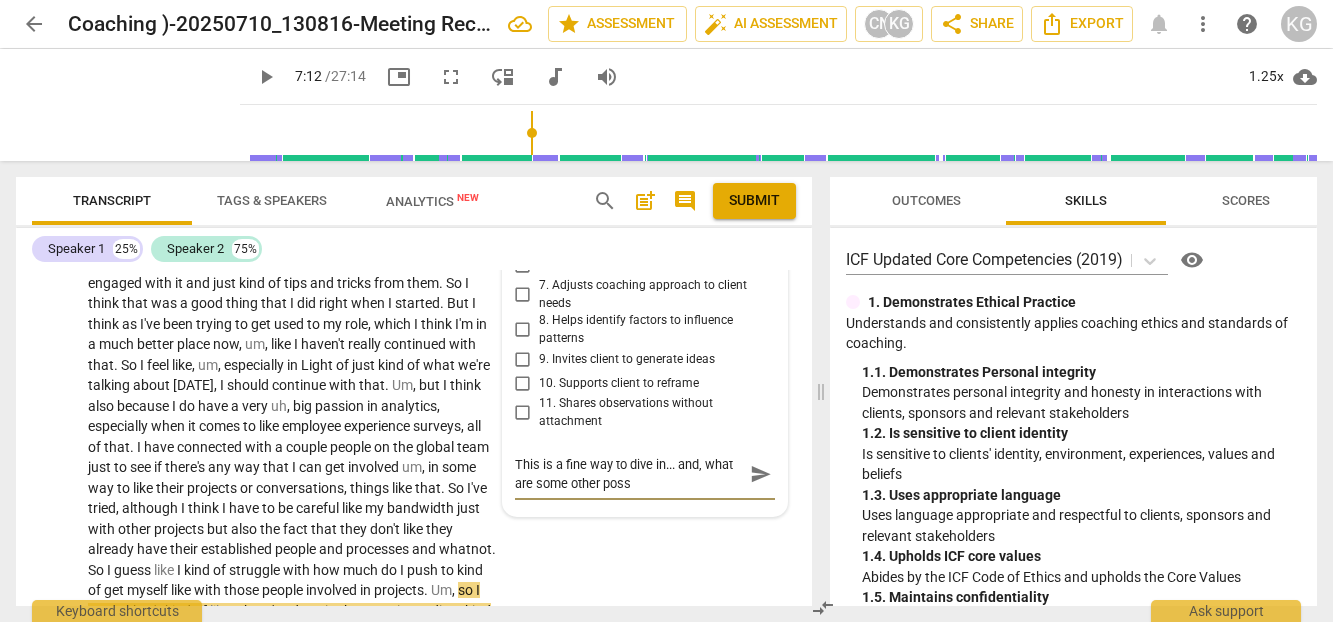 type on "This is a fine way to dive in... and, what are some other possi" 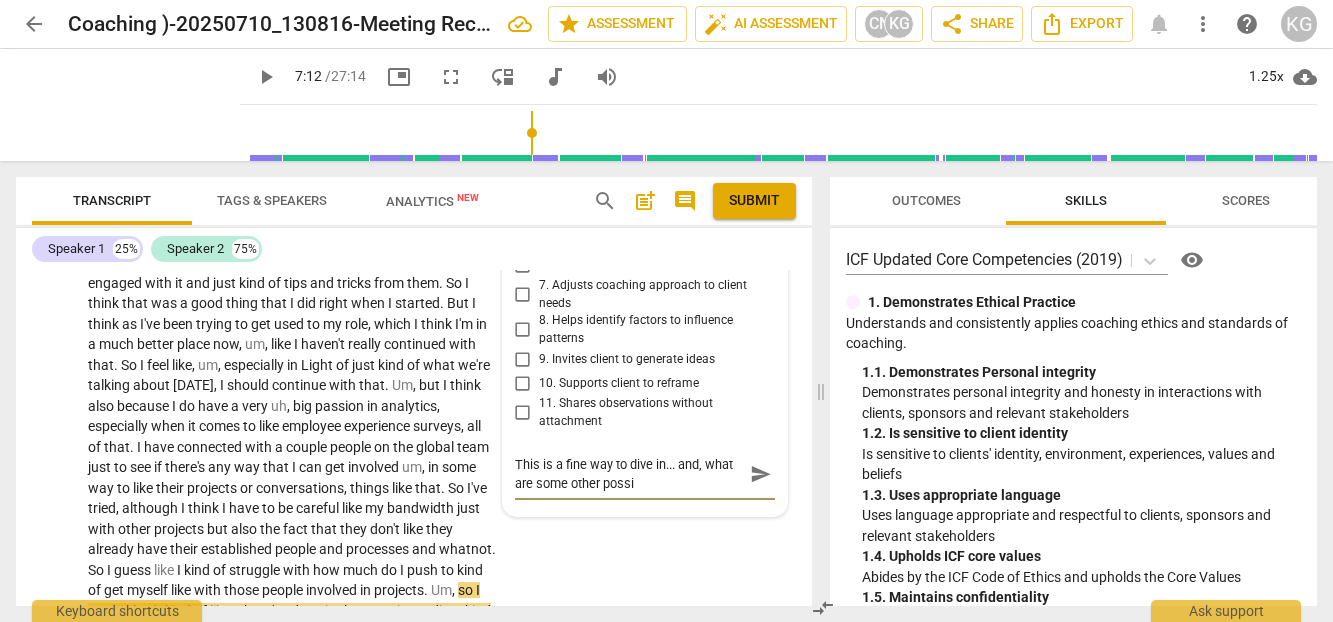 type on "This is a fine way to dive in... and, what are some other possib" 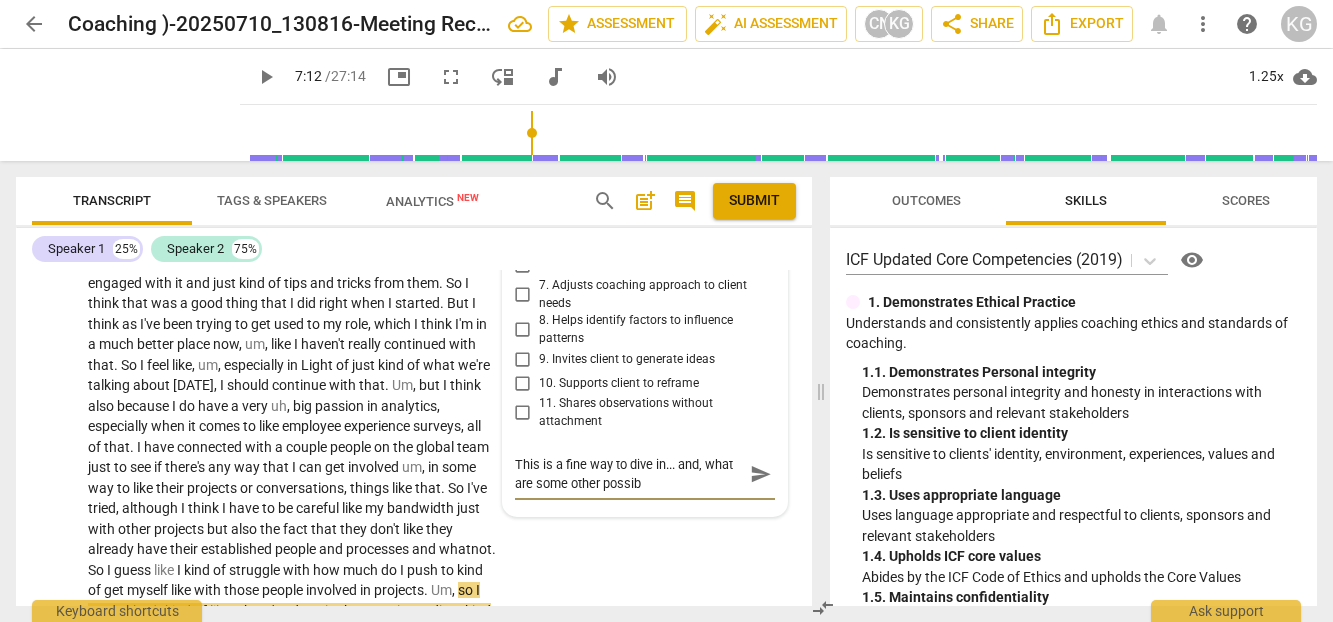 type on "This is a fine way to dive in... and, what are some other possibl" 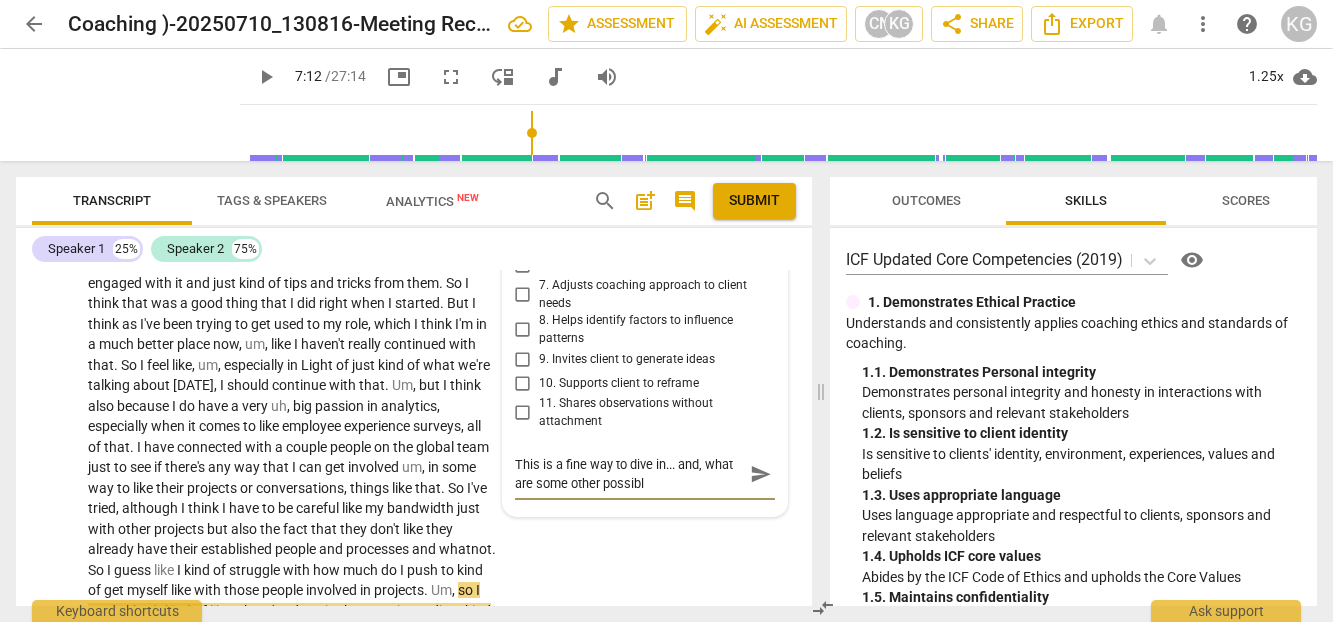 type on "This is a fine way to dive in... and, what are some other possibly" 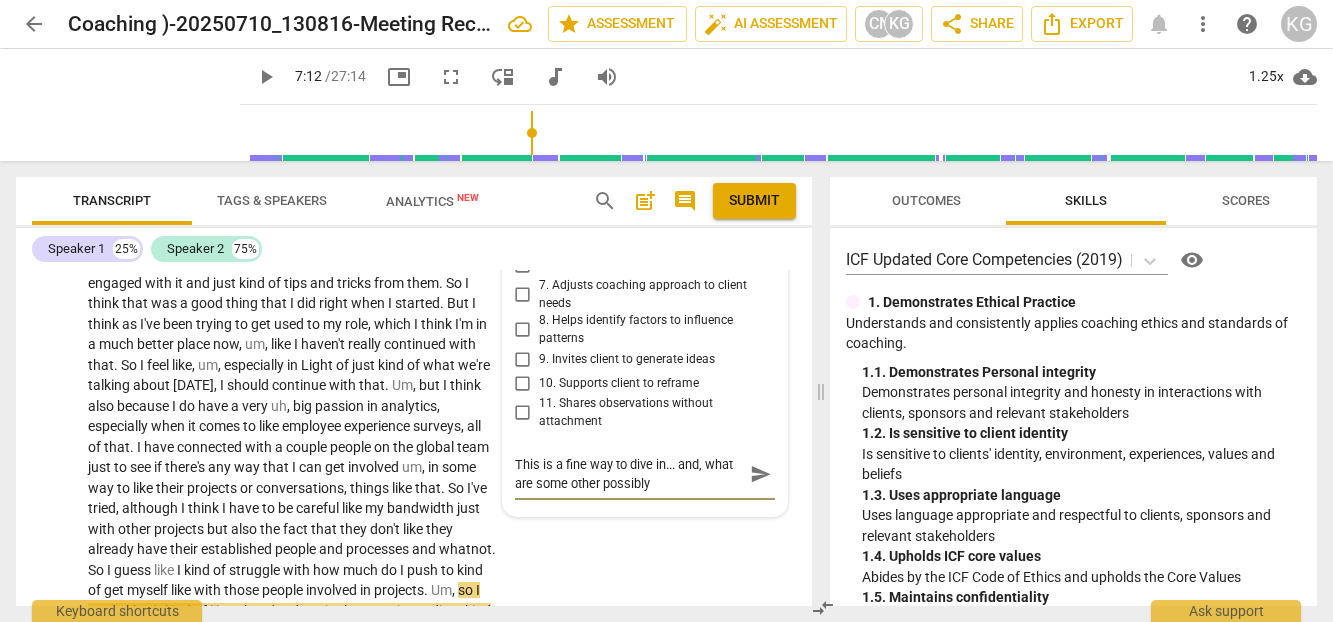 type on "This is a fine way to dive in... and, what are some other possibl" 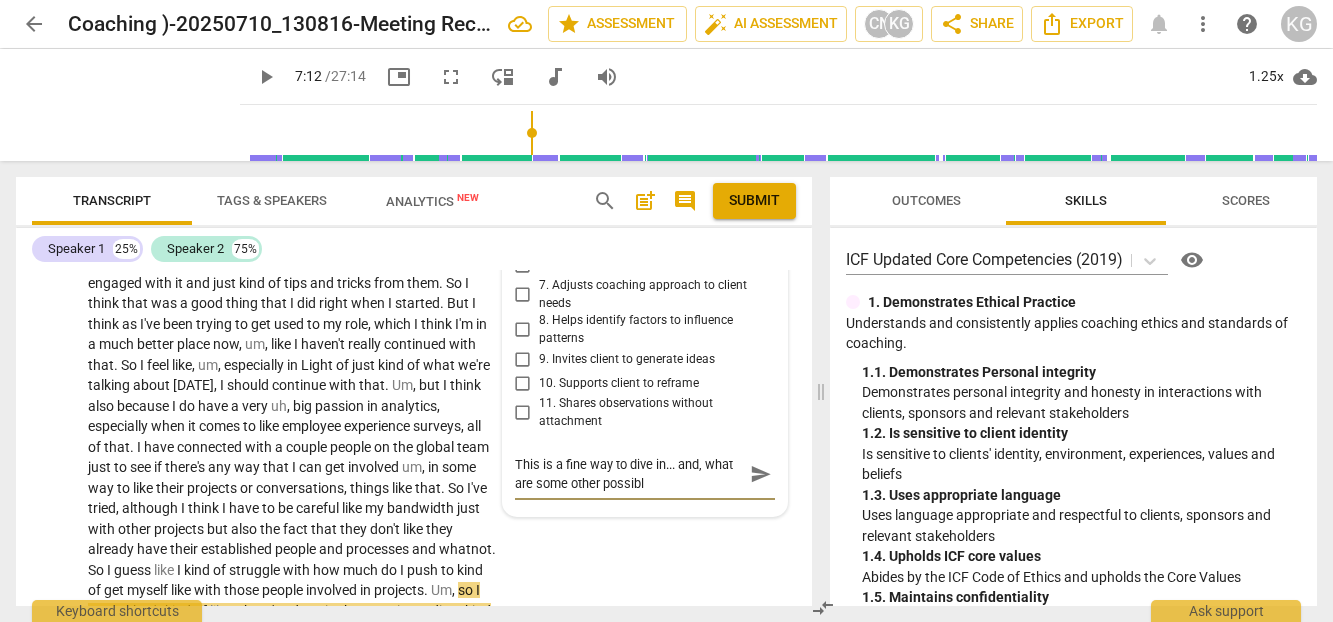 type on "This is a fine way to dive in... and, what are some other possible" 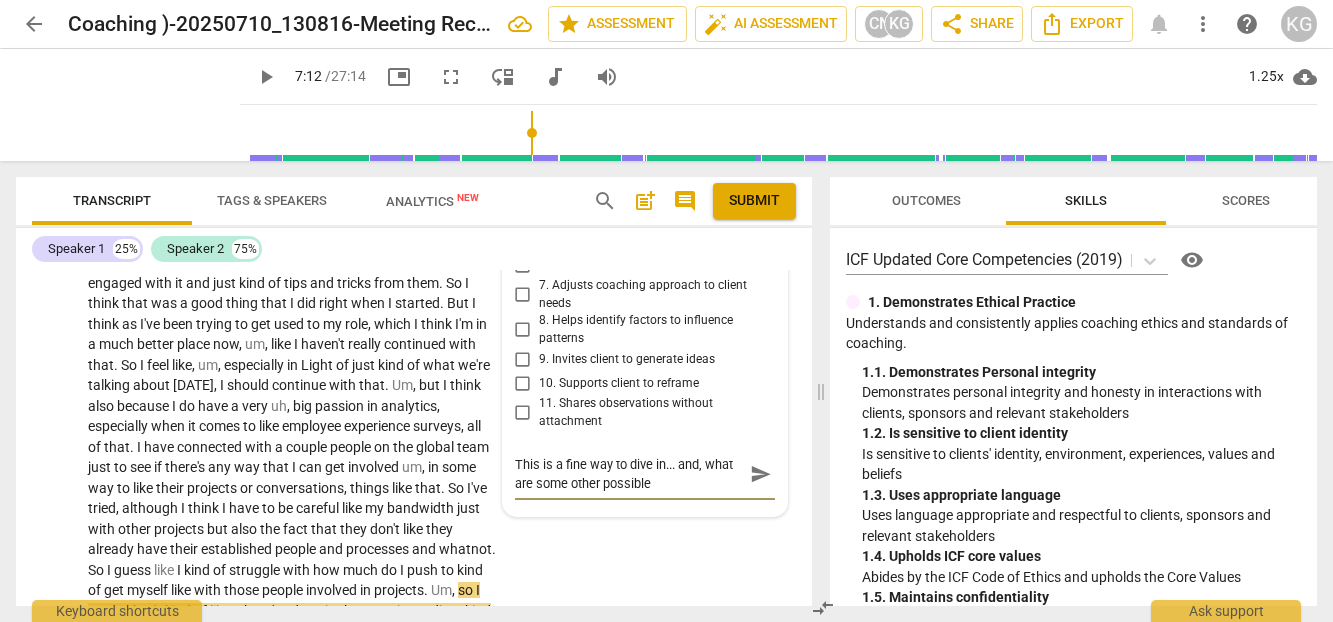 type on "This is a fine way to dive in... and, what are some other possible" 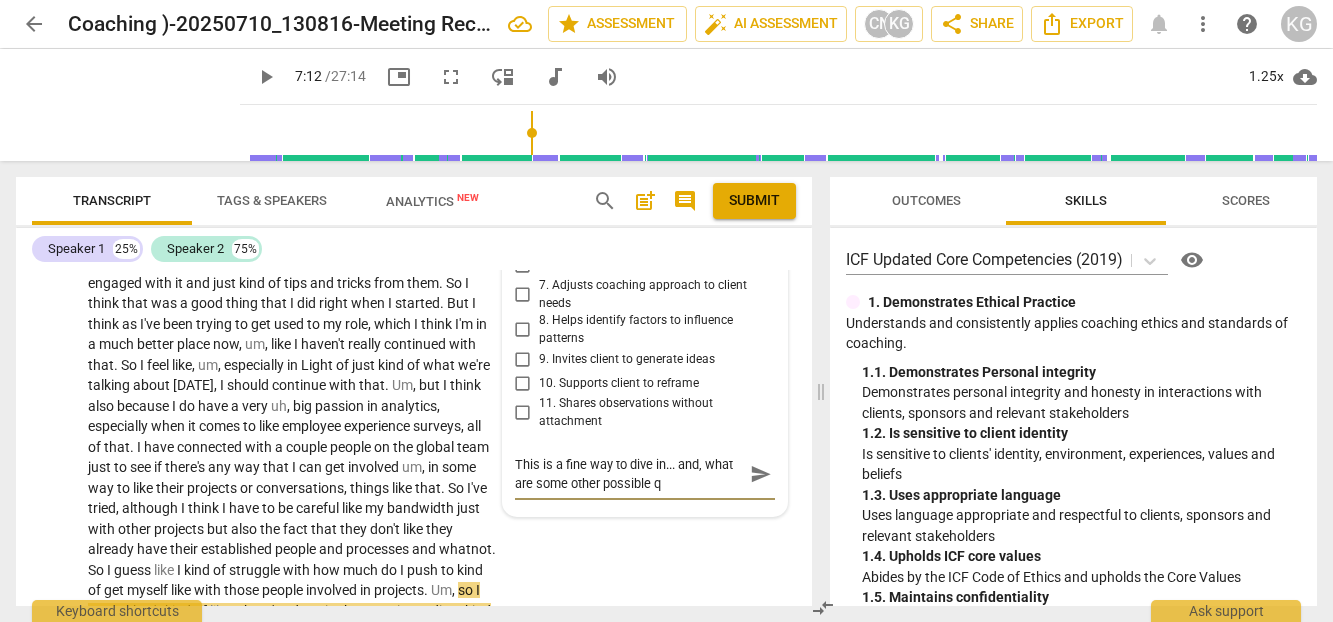 type on "This is a fine way to dive in... and, what are some other possible qu" 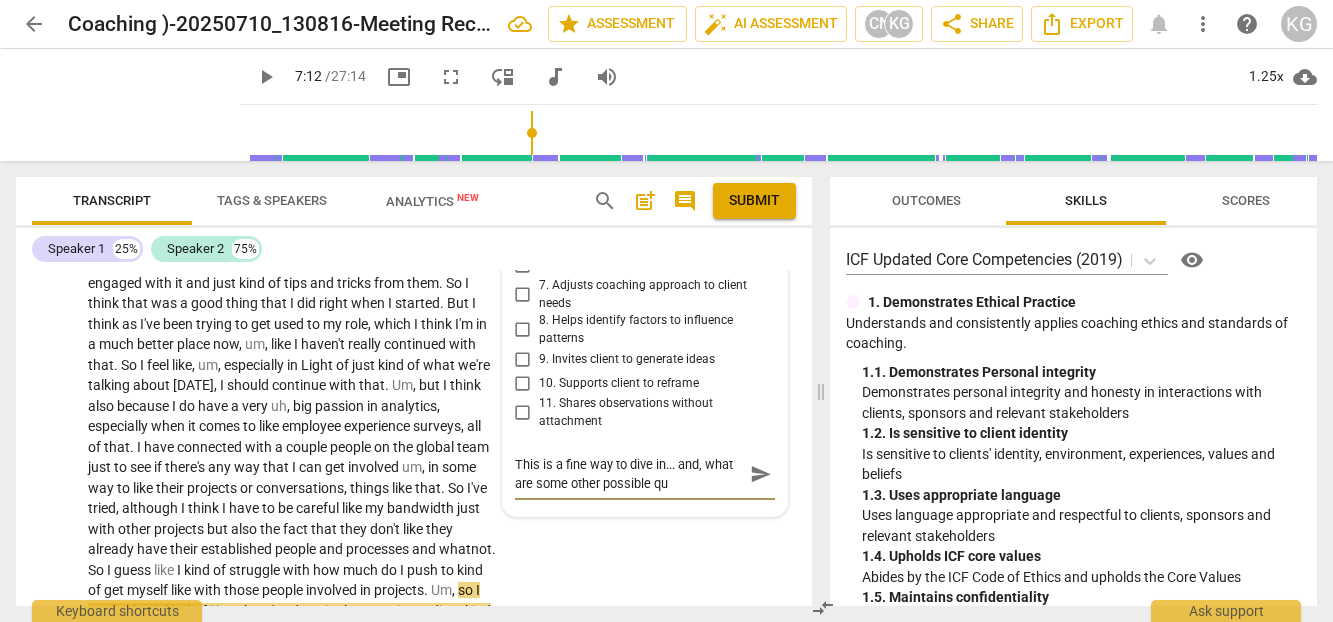 type on "This is a fine way to dive in... and, what are some other possible que" 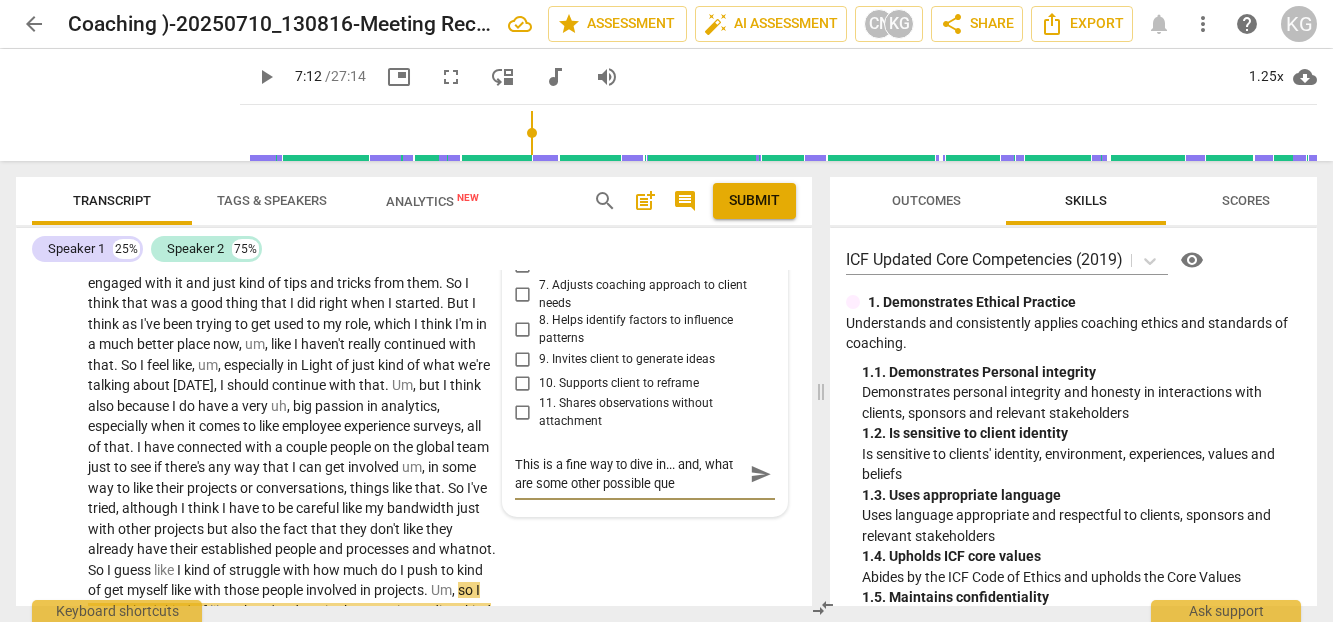 type on "This is a fine way to dive in... and, what are some other possible ques" 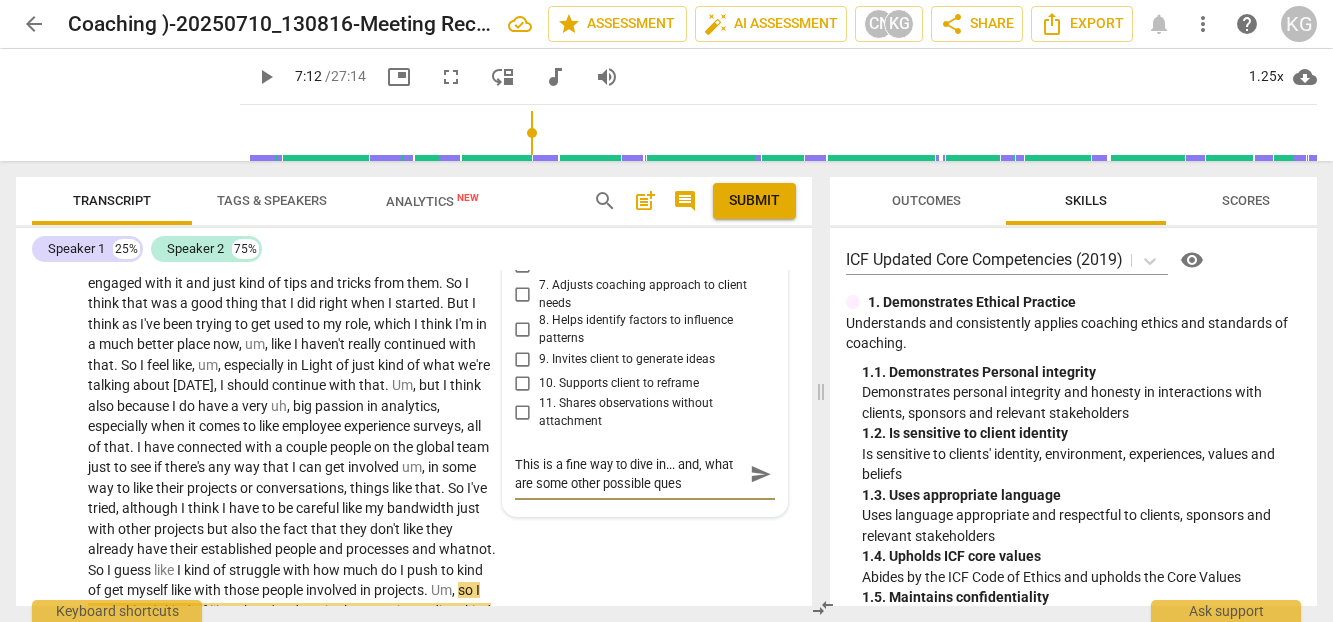 type on "This is a fine way to dive in... and, what are some other possible quest" 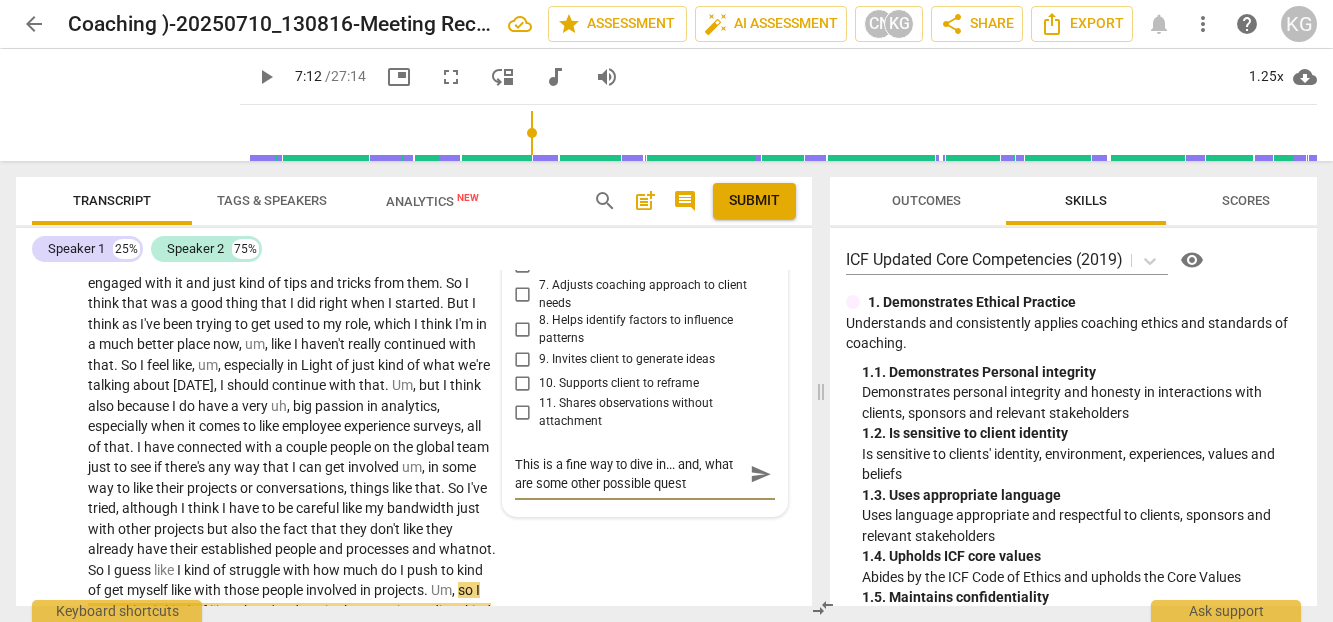 type on "This is a fine way to dive in... and, what are some other possible questi" 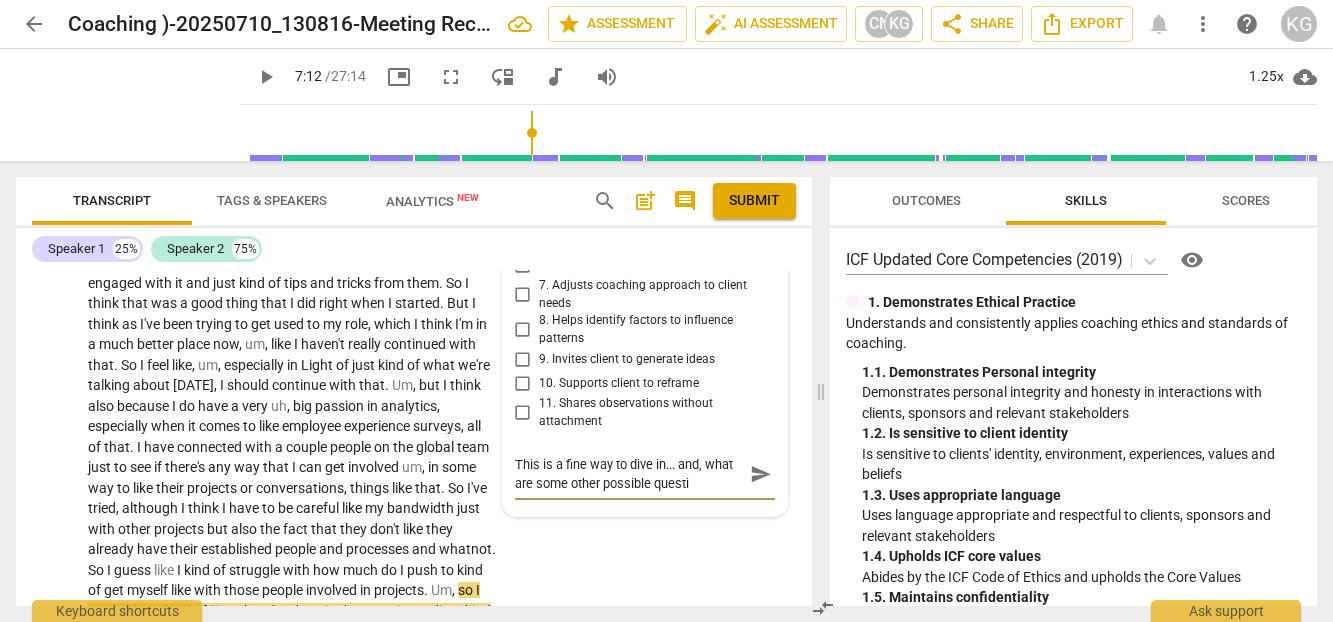 type on "This is a fine way to dive in... and, what are some other possible questio" 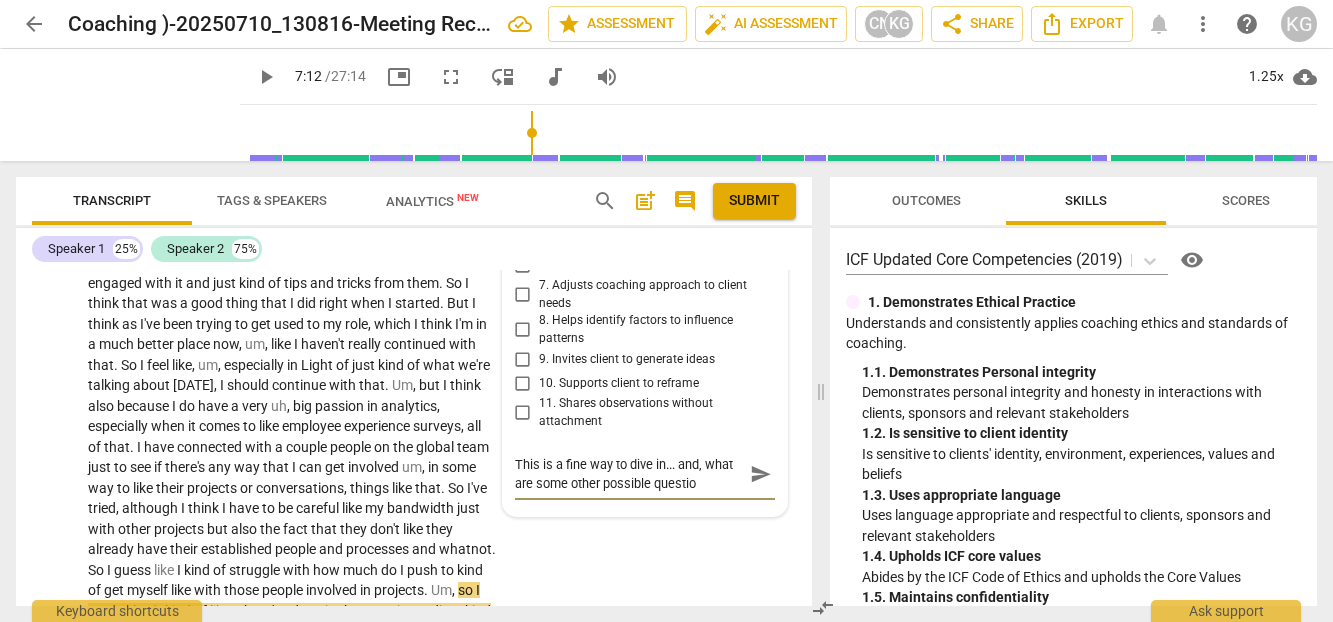 type on "This is a fine way to dive in... and, what are some other possible question" 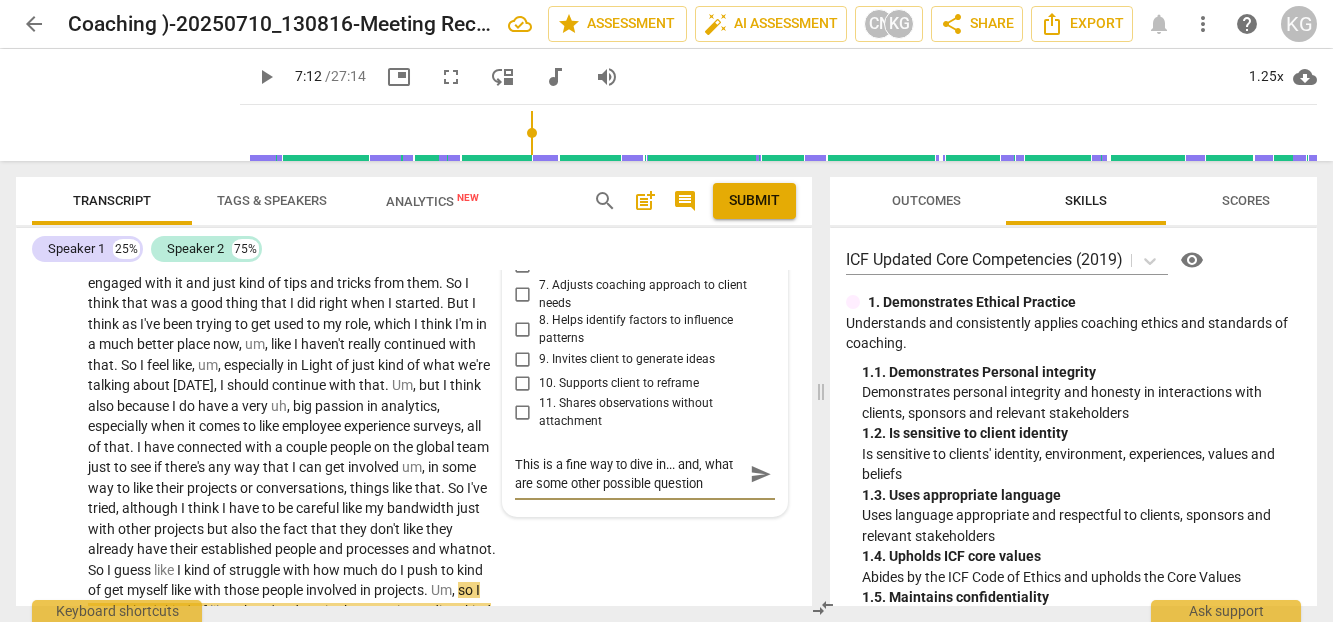 type on "This is a fine way to dive in... and, what are some other possible questions" 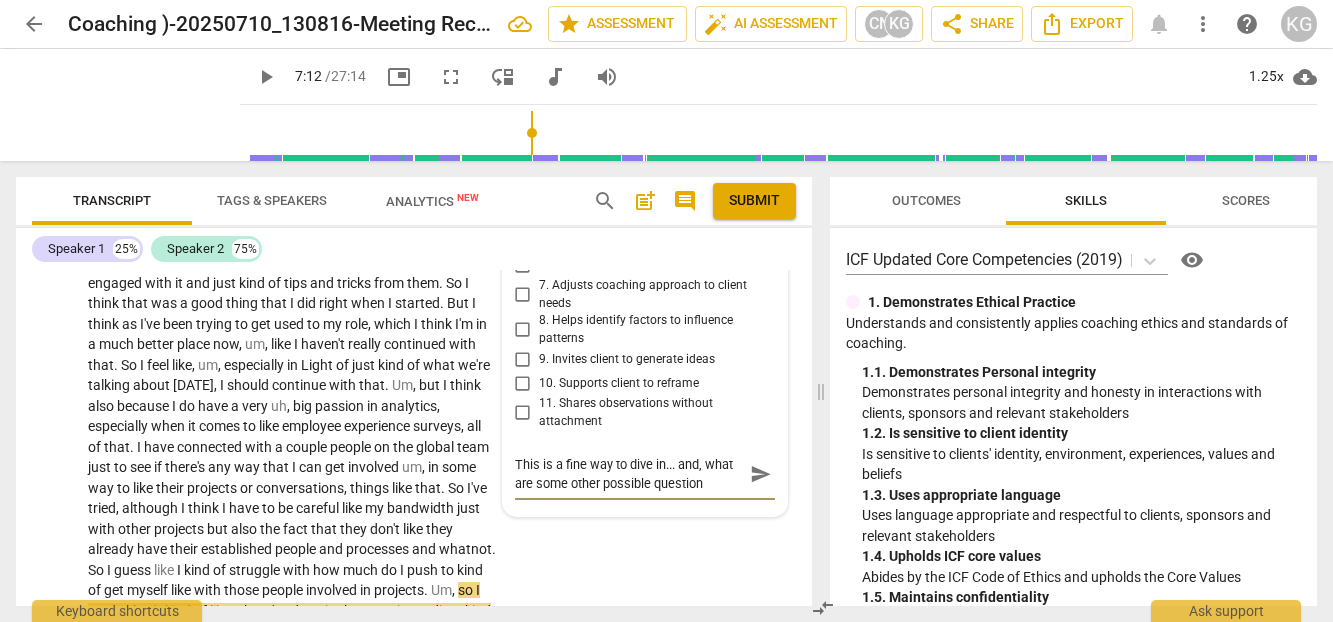 type on "This is a fine way to dive in... and, what are some other possible questions" 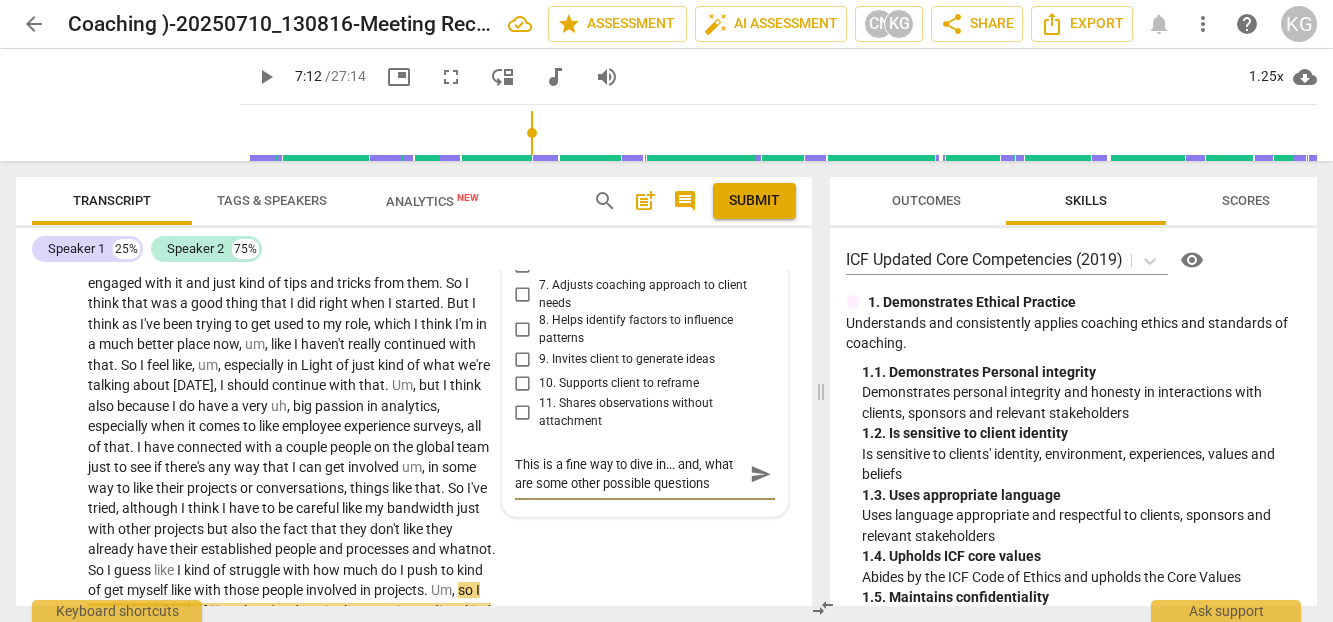 type on "This is a fine way to dive in... and, what are some other possible questions" 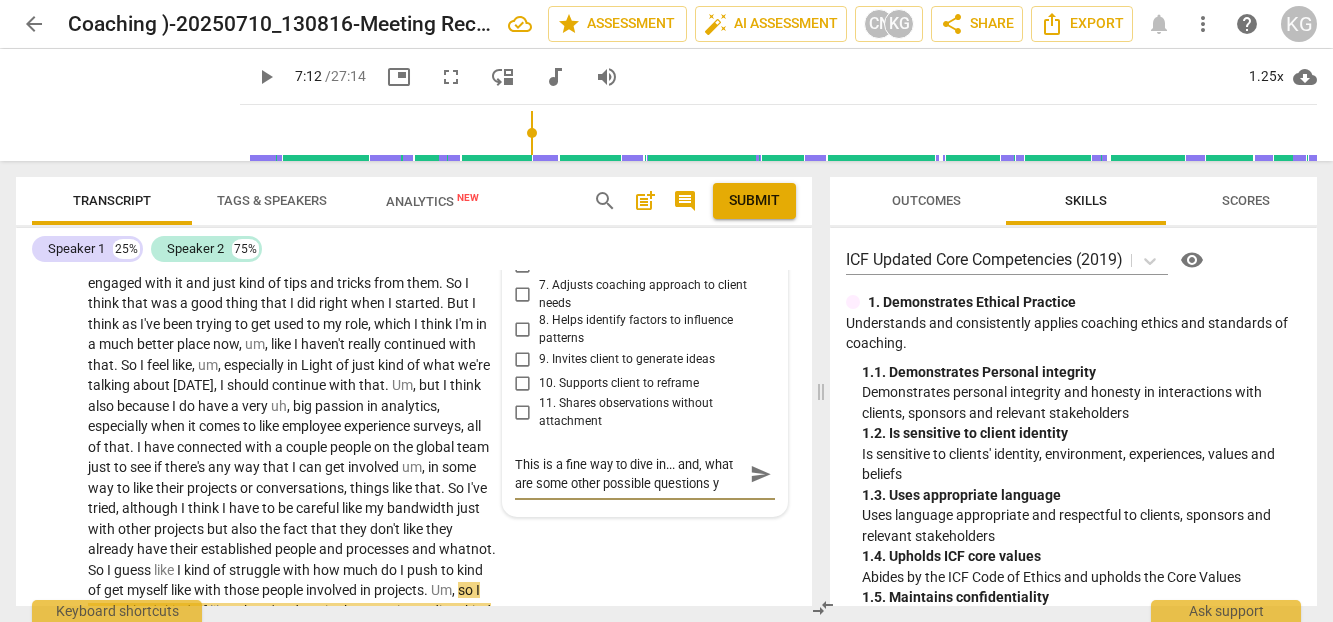 type on "This is a fine way to dive in... and, what are some other possible questions yo" 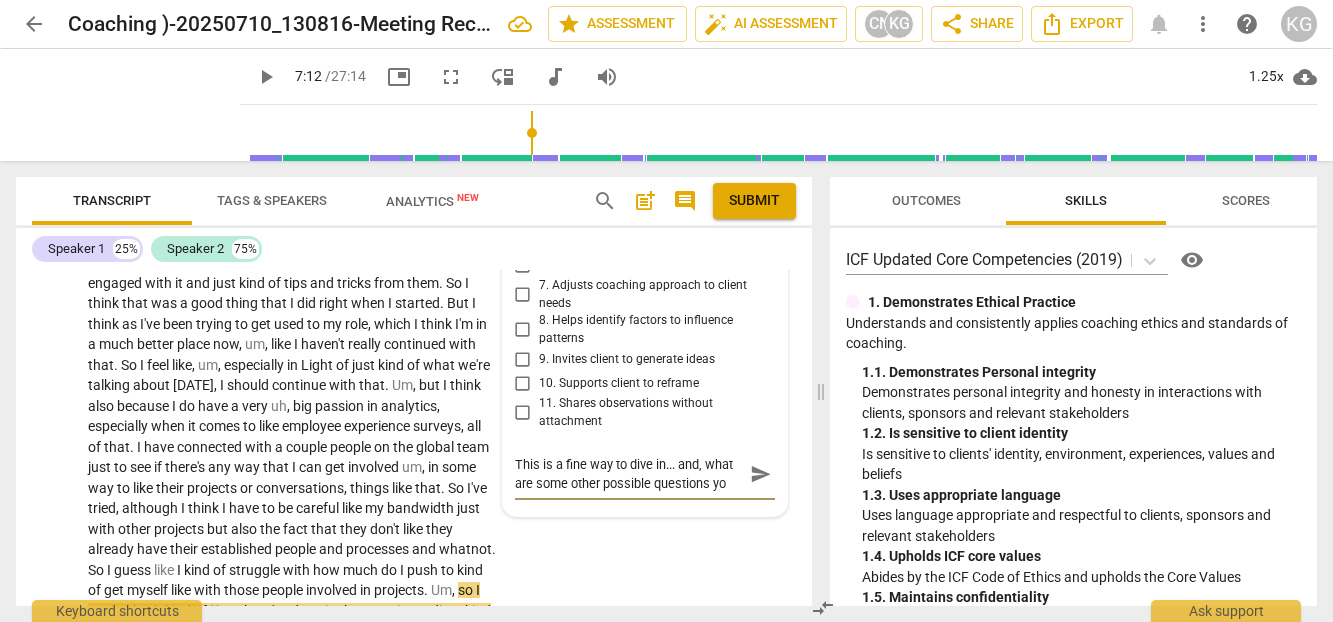type on "This is a fine way to dive in... and, what are some other possible questions you" 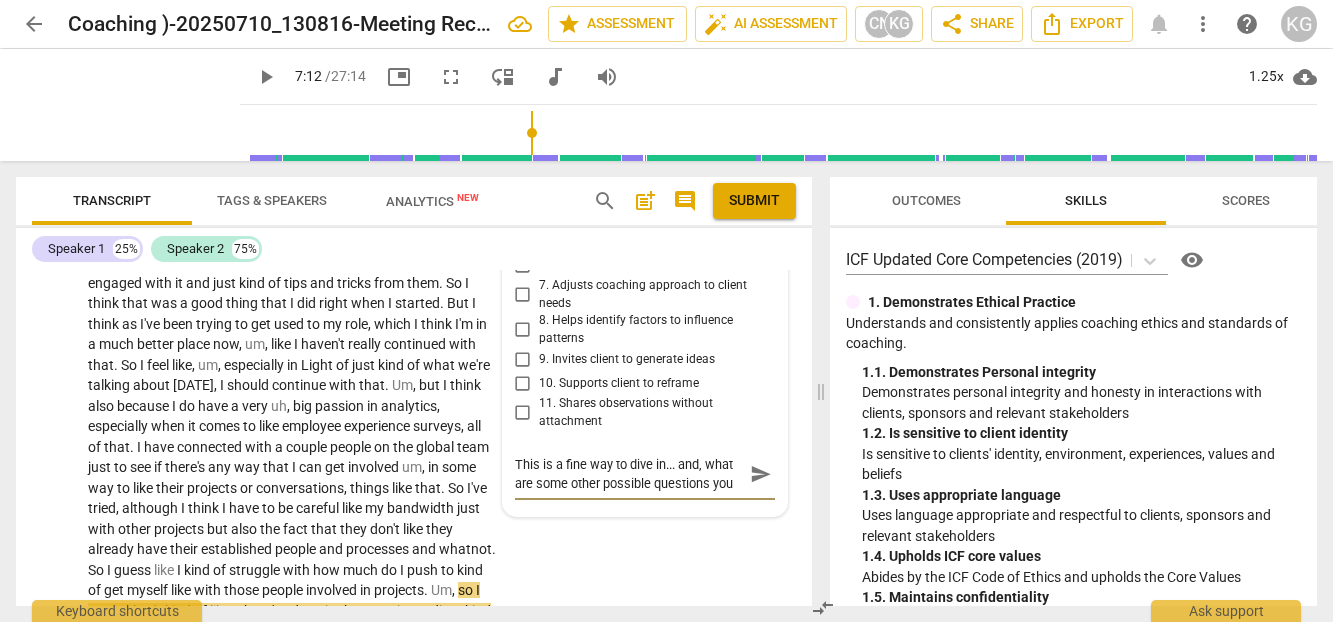 type on "This is a fine way to dive in... and, what are some other possible questions you" 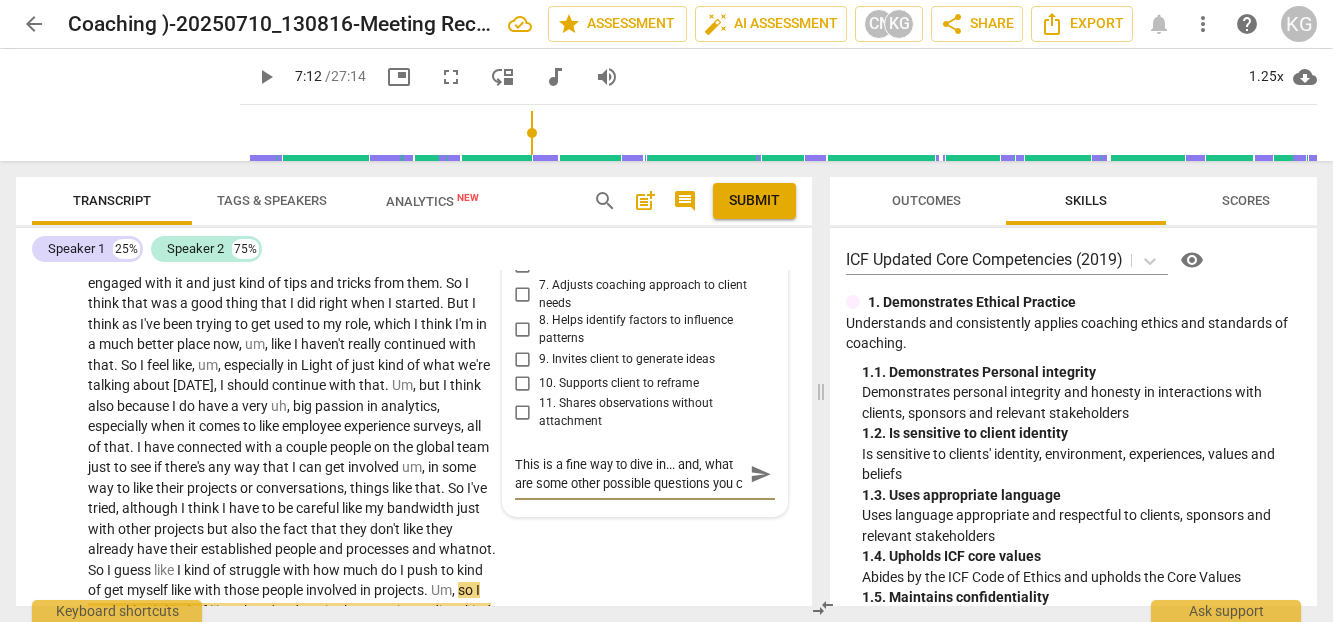 type on "This is a fine way to dive in... and, what are some other possible questions you co" 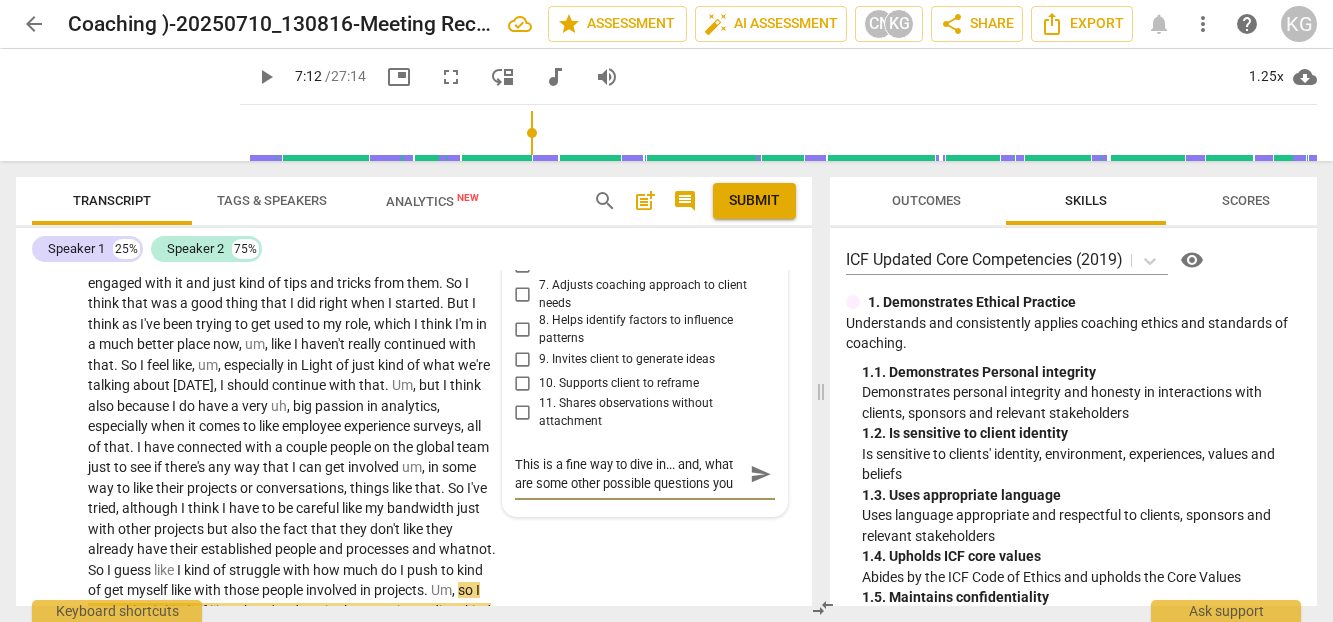 scroll, scrollTop: 17, scrollLeft: 0, axis: vertical 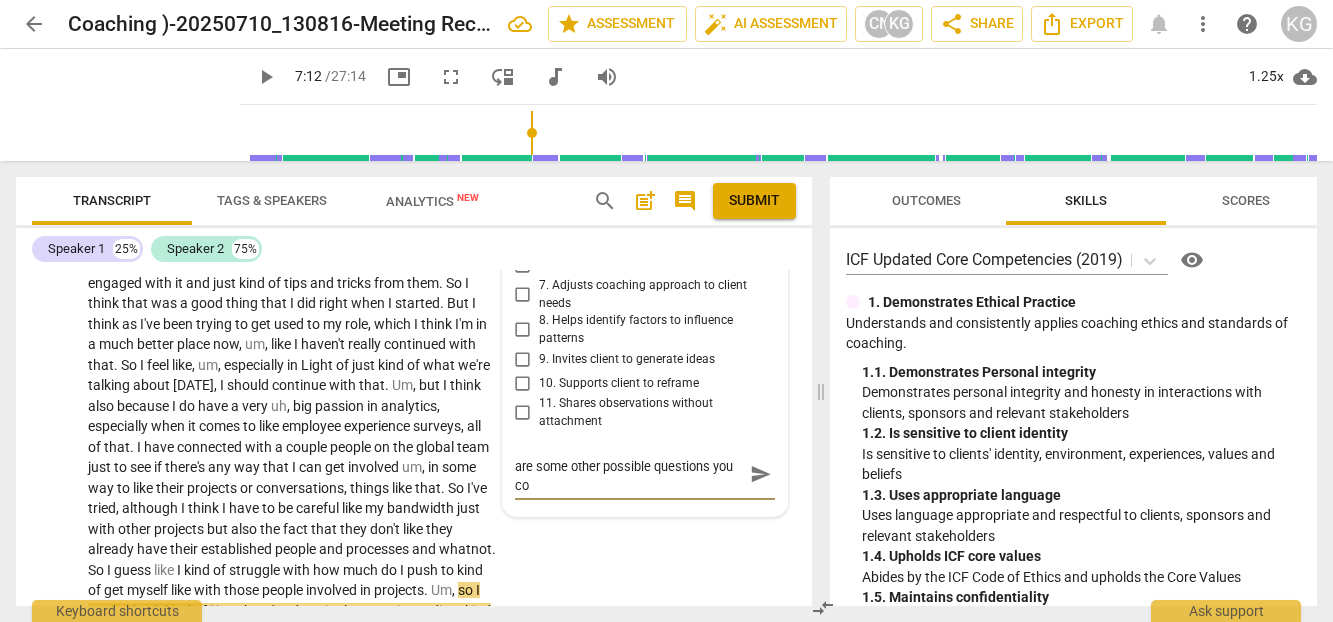 type on "This is a fine way to dive in... and, what are some other possible questions you cou" 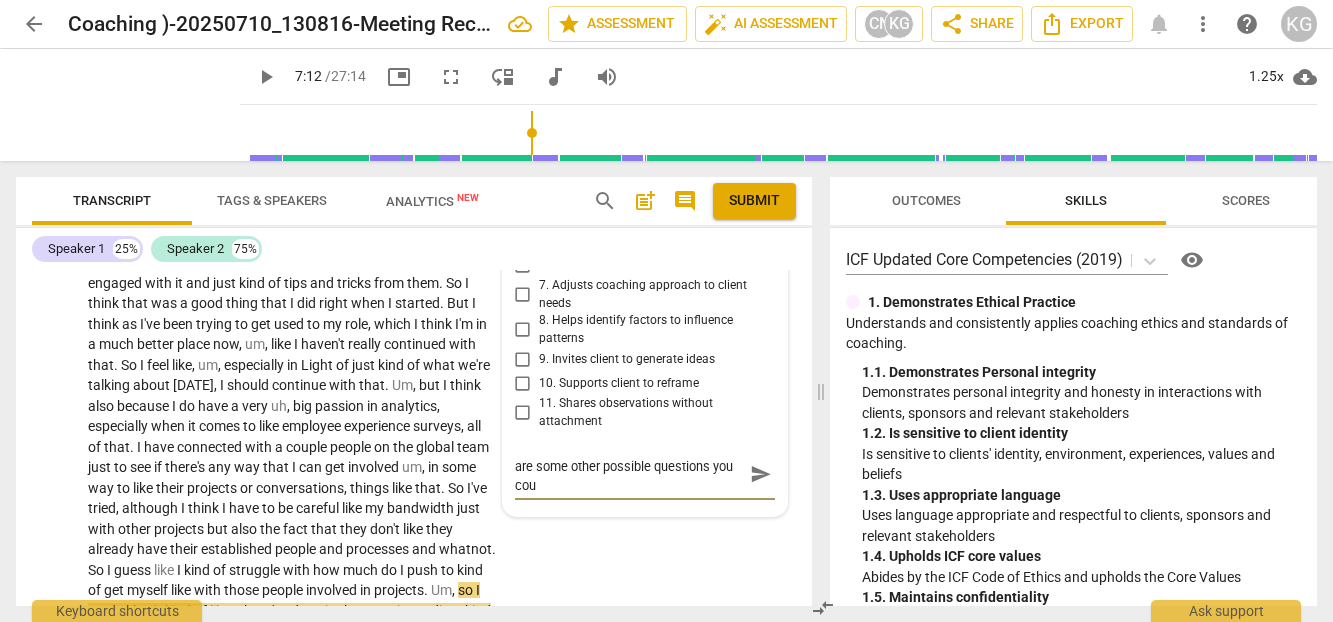 type on "This is a fine way to dive in... and, what are some other possible questions you coul" 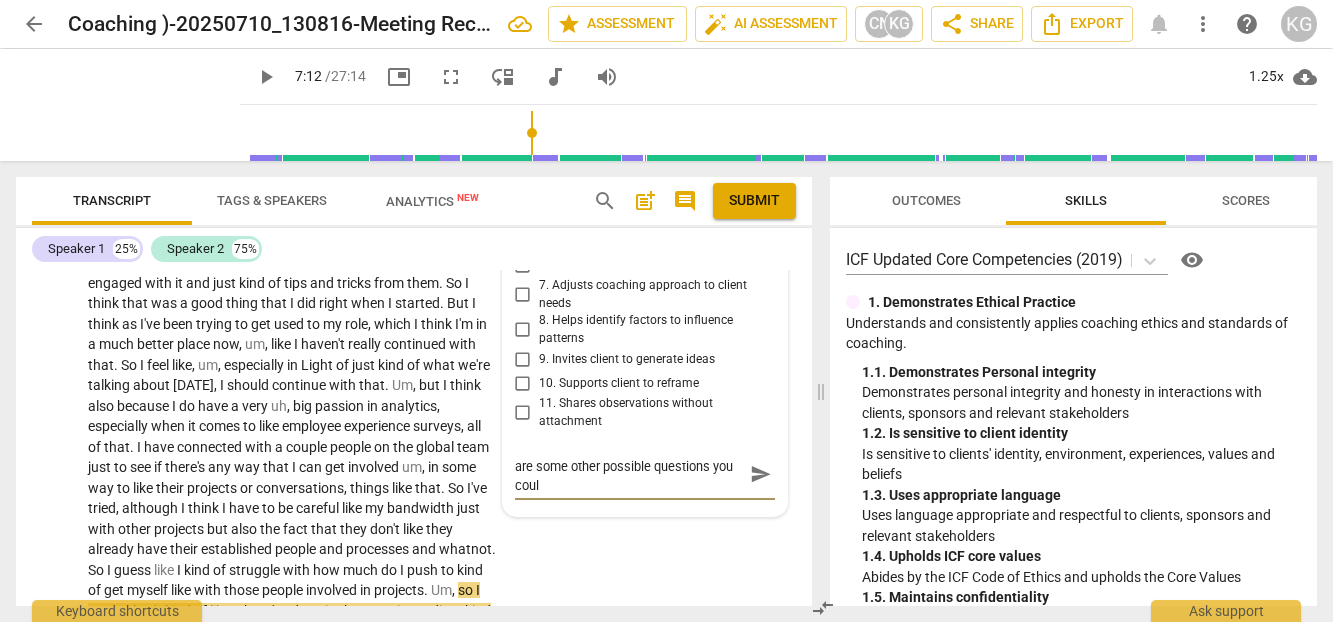 type on "This is a fine way to dive in... and, what are some other possible questions you could" 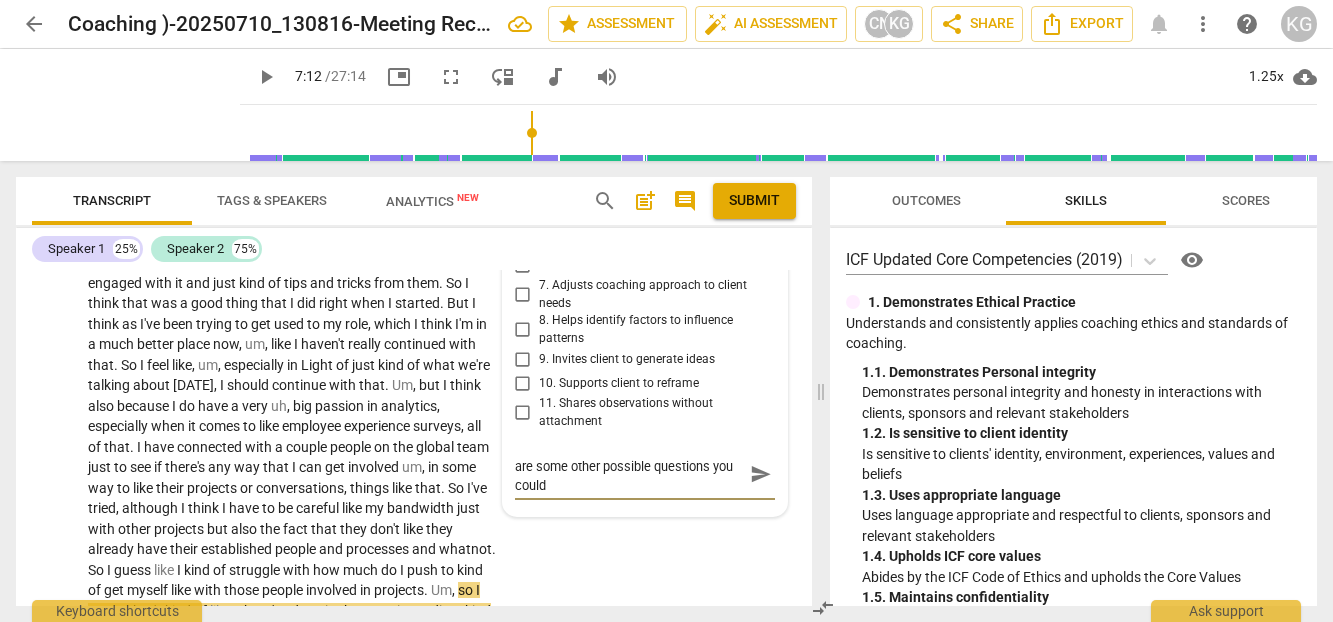 type on "This is a fine way to dive in... and, what are some other possible questions you could" 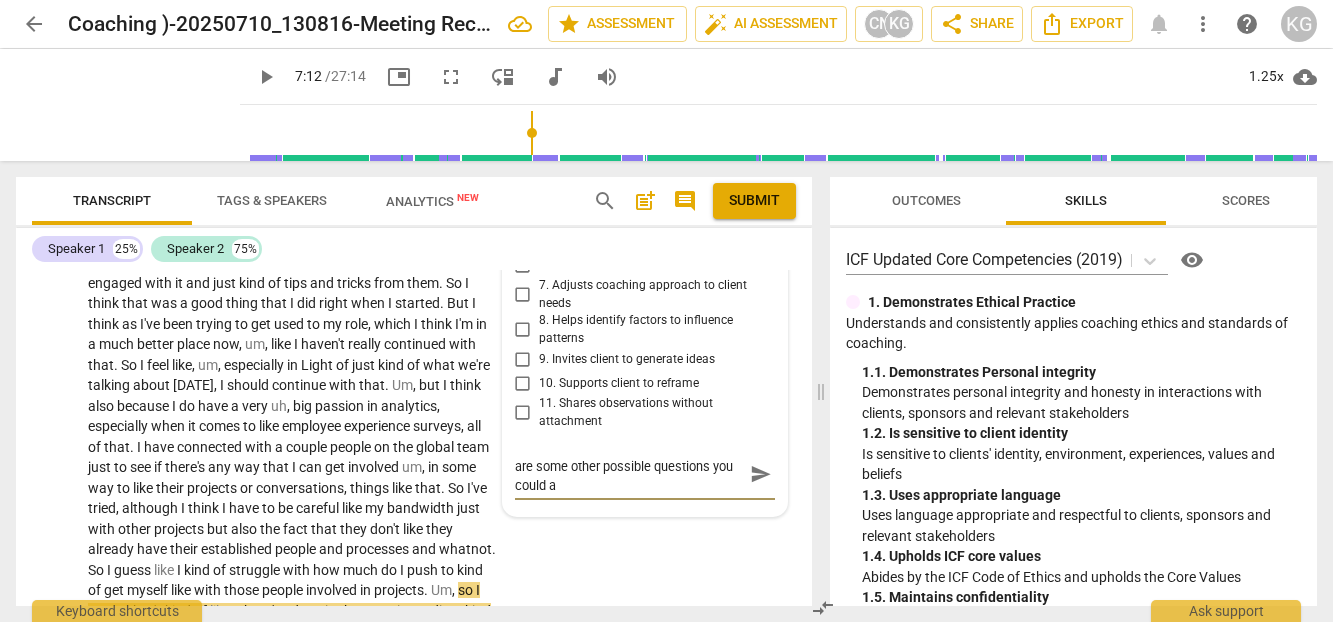 type on "This is a fine way to dive in... and, what are some other possible questions you could as" 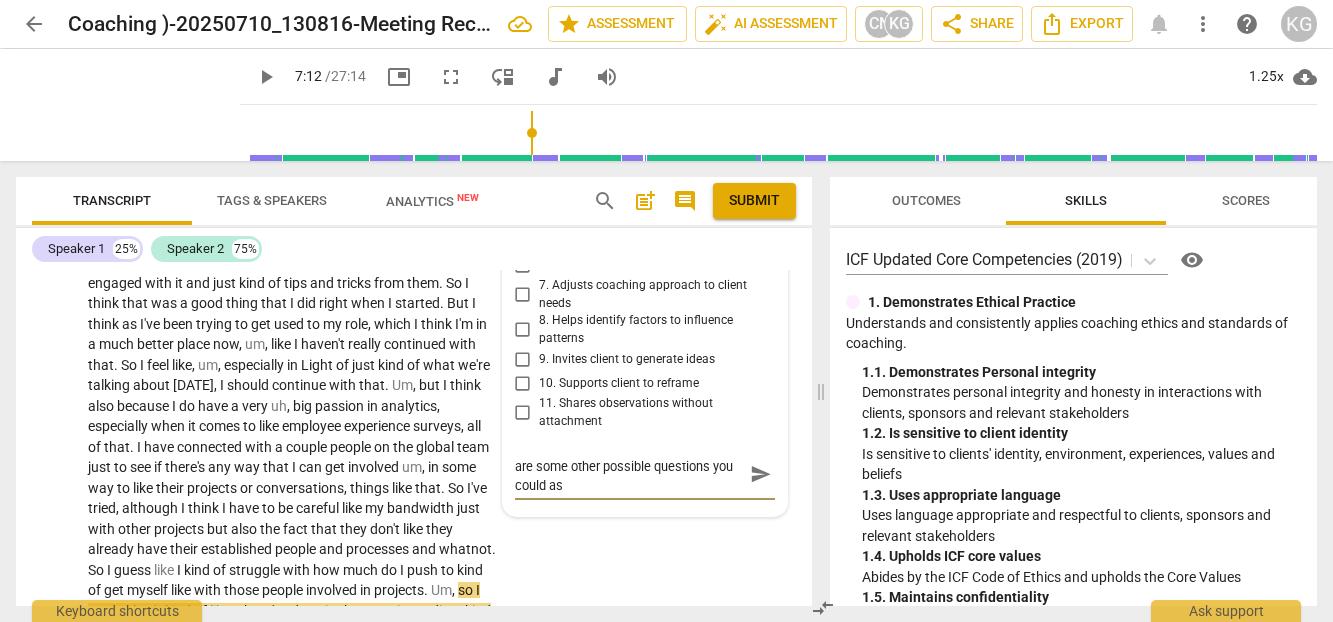 type on "This is a fine way to dive in... and, what are some other possible questions you could ask" 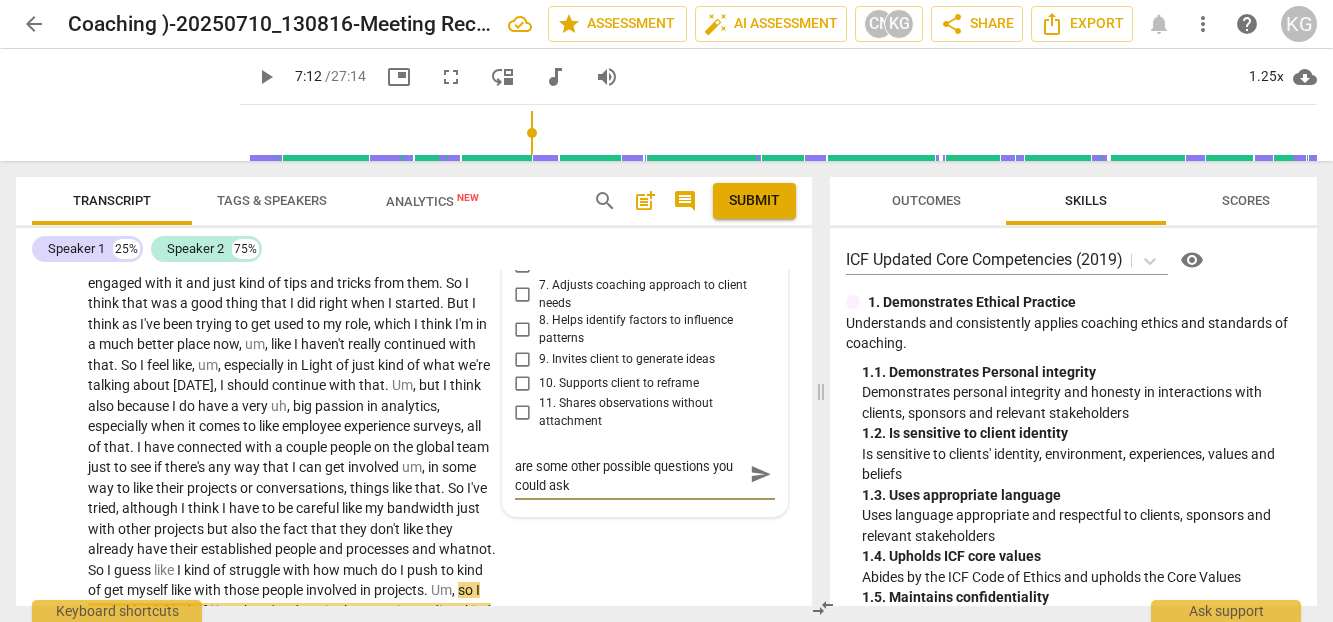 type on "This is a fine way to dive in... and, what are some other possible questions you could ask" 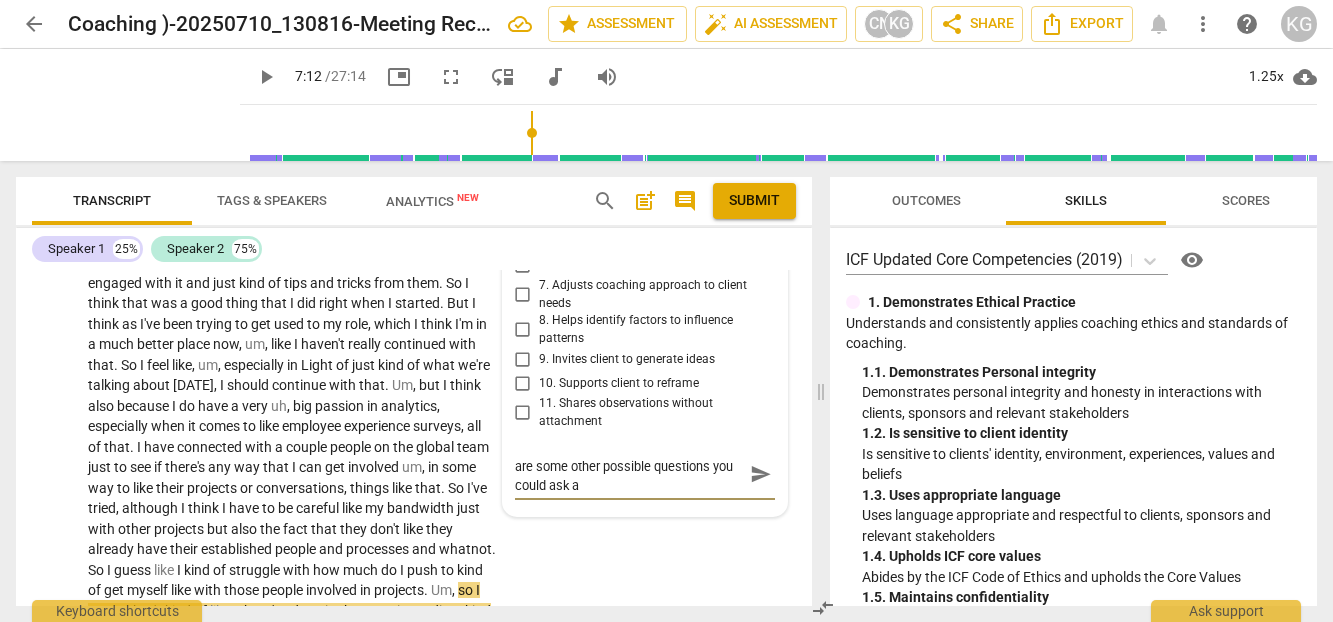 scroll, scrollTop: 0, scrollLeft: 0, axis: both 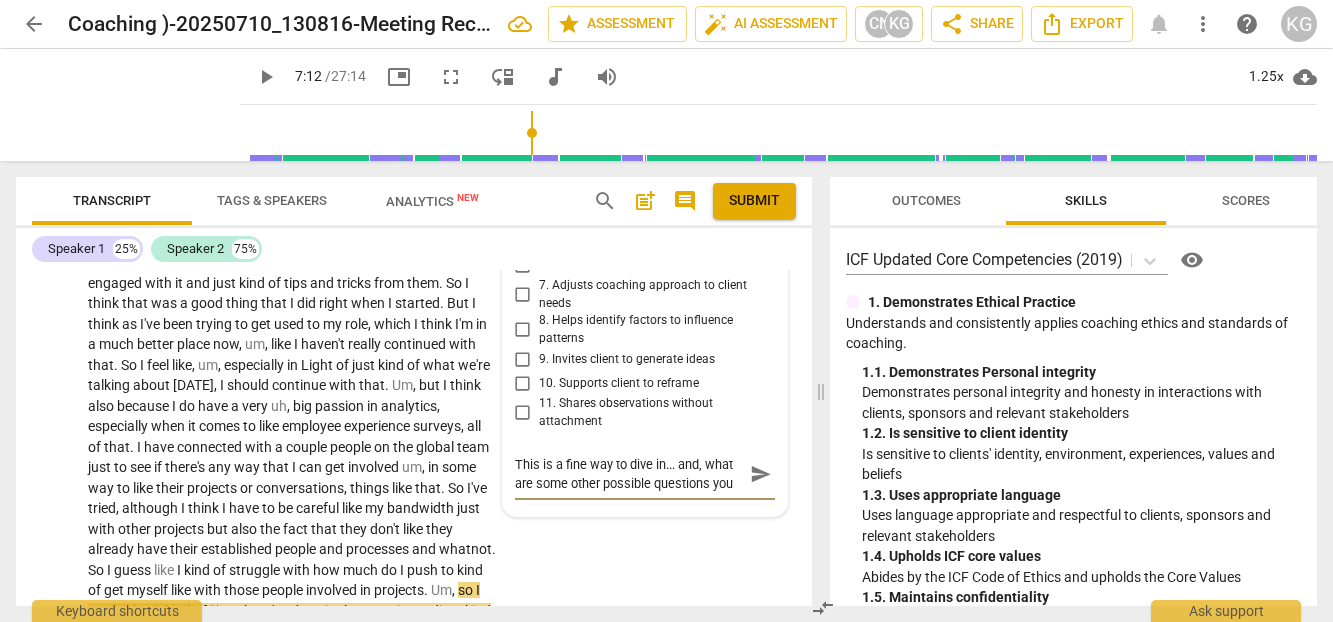 type on "This is a fine way to dive in... and, what are some other possible questions you could ask at" 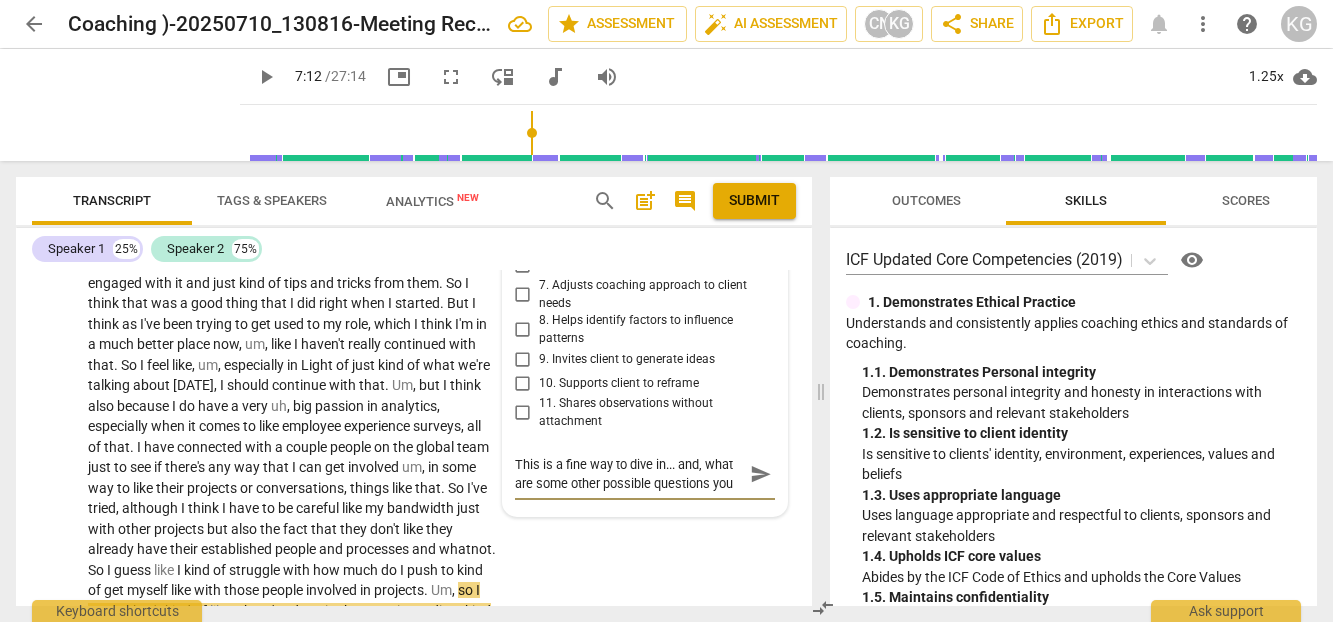 type on "This is a fine way to dive in... and, what are some other possible questions you could ask at" 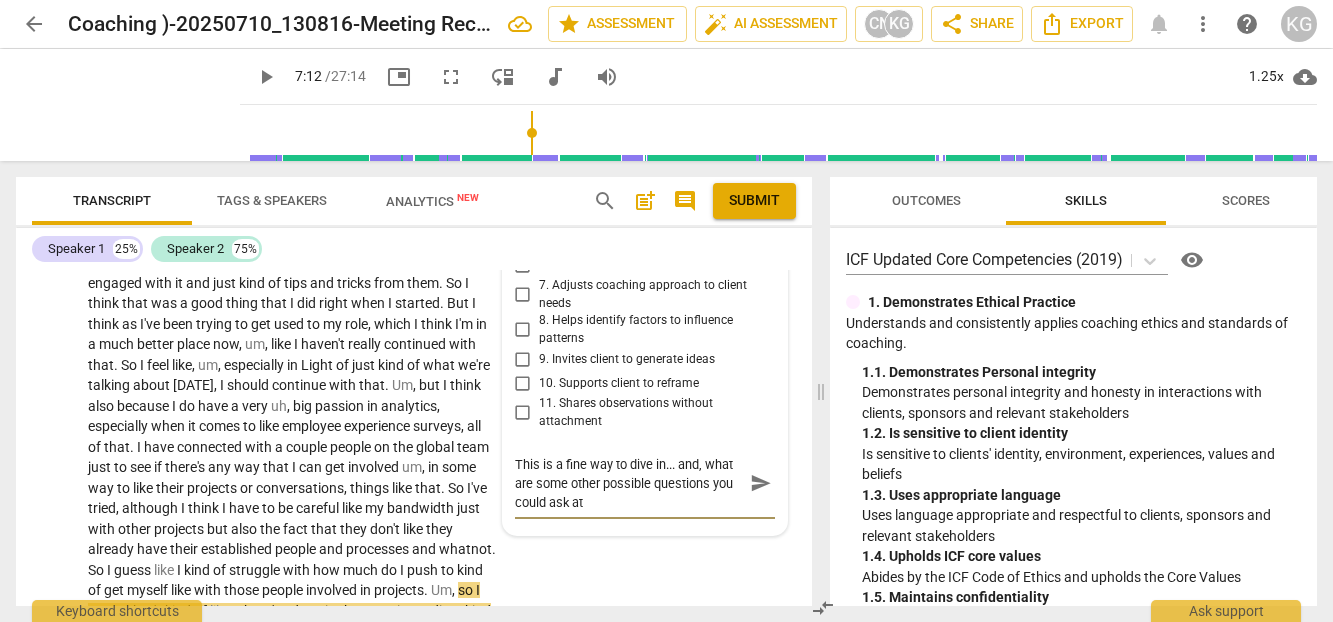 type on "This is a fine way to dive in... and, what are some other possible questions you could ask at" 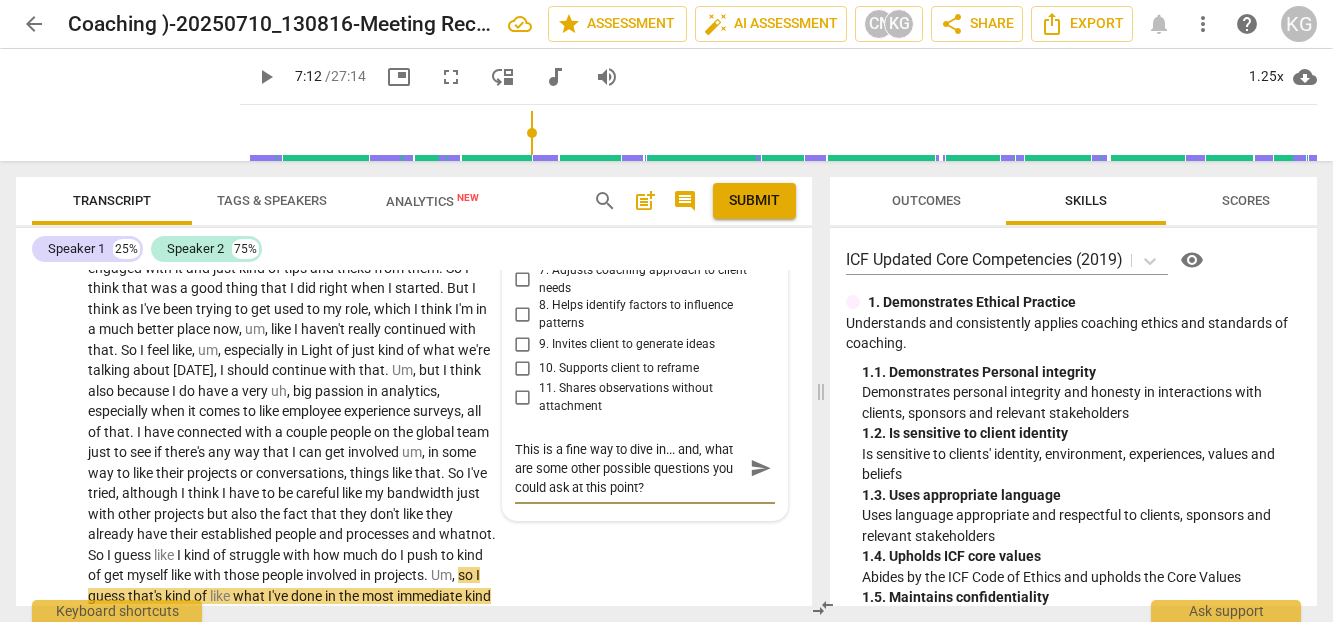 scroll, scrollTop: 2714, scrollLeft: 0, axis: vertical 